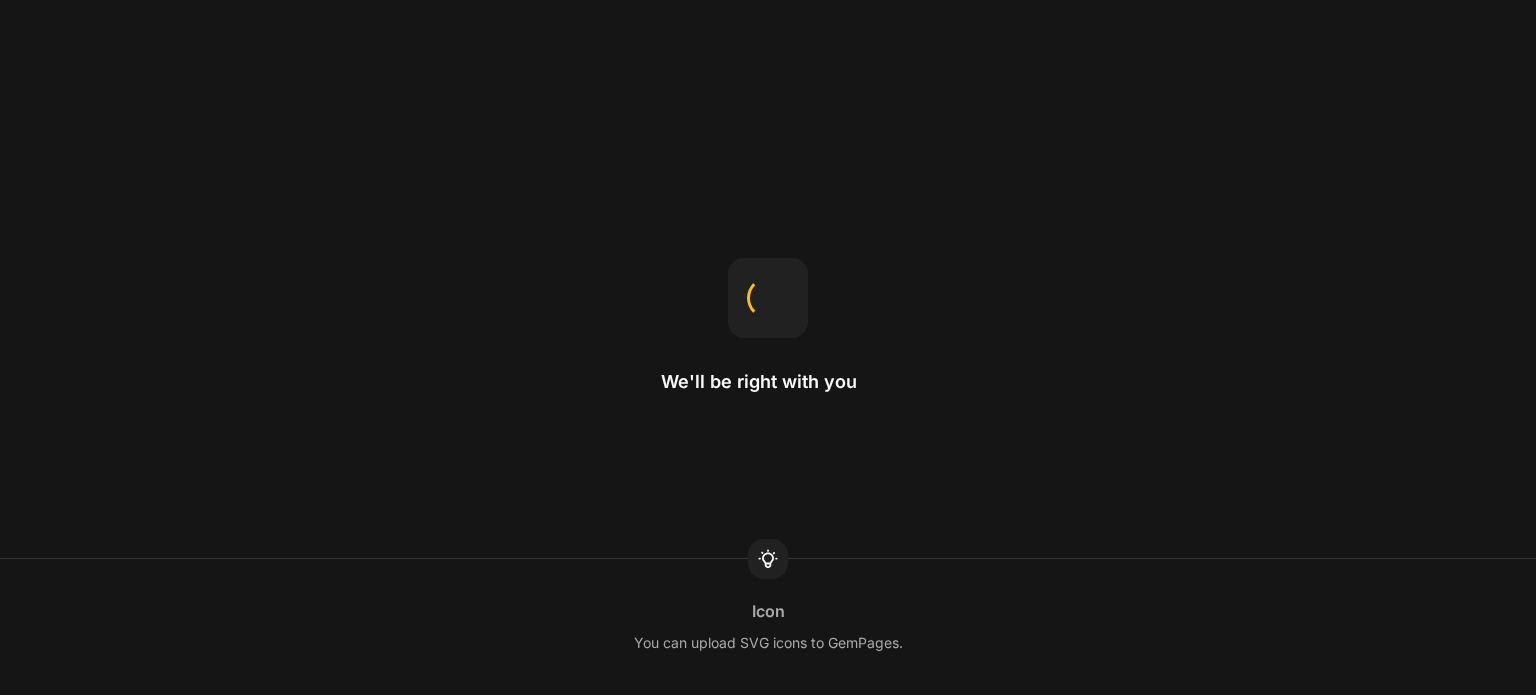 scroll, scrollTop: 0, scrollLeft: 0, axis: both 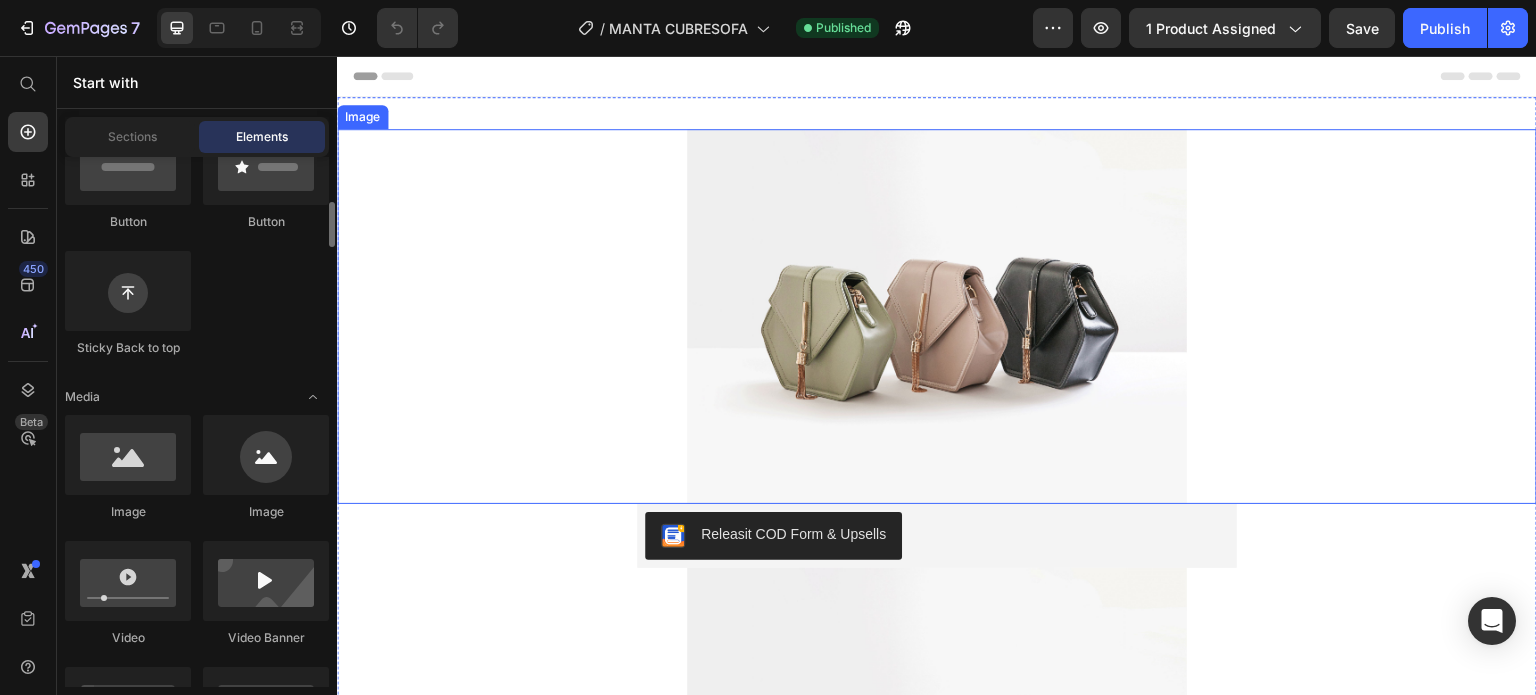 drag, startPoint x: 672, startPoint y: 395, endPoint x: 730, endPoint y: 236, distance: 169.24834 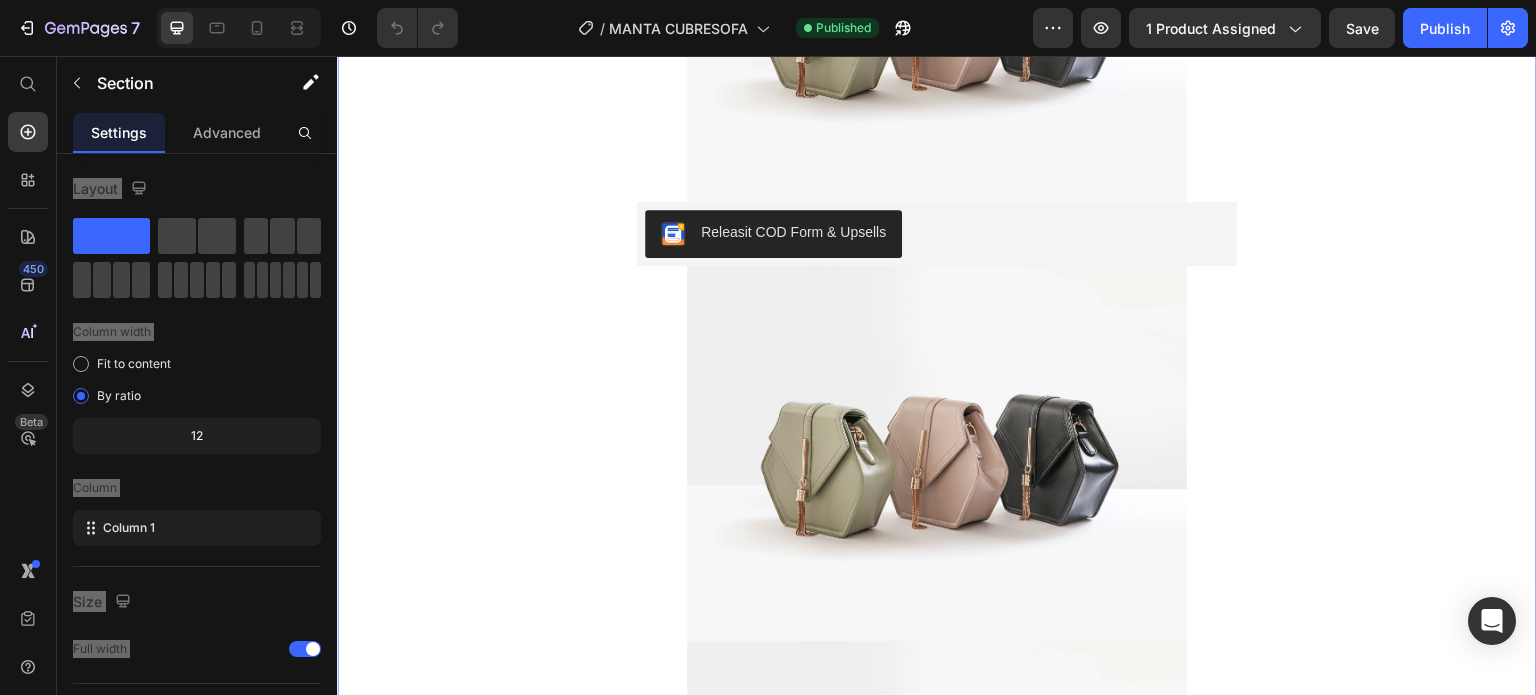 click at bounding box center [937, 453] 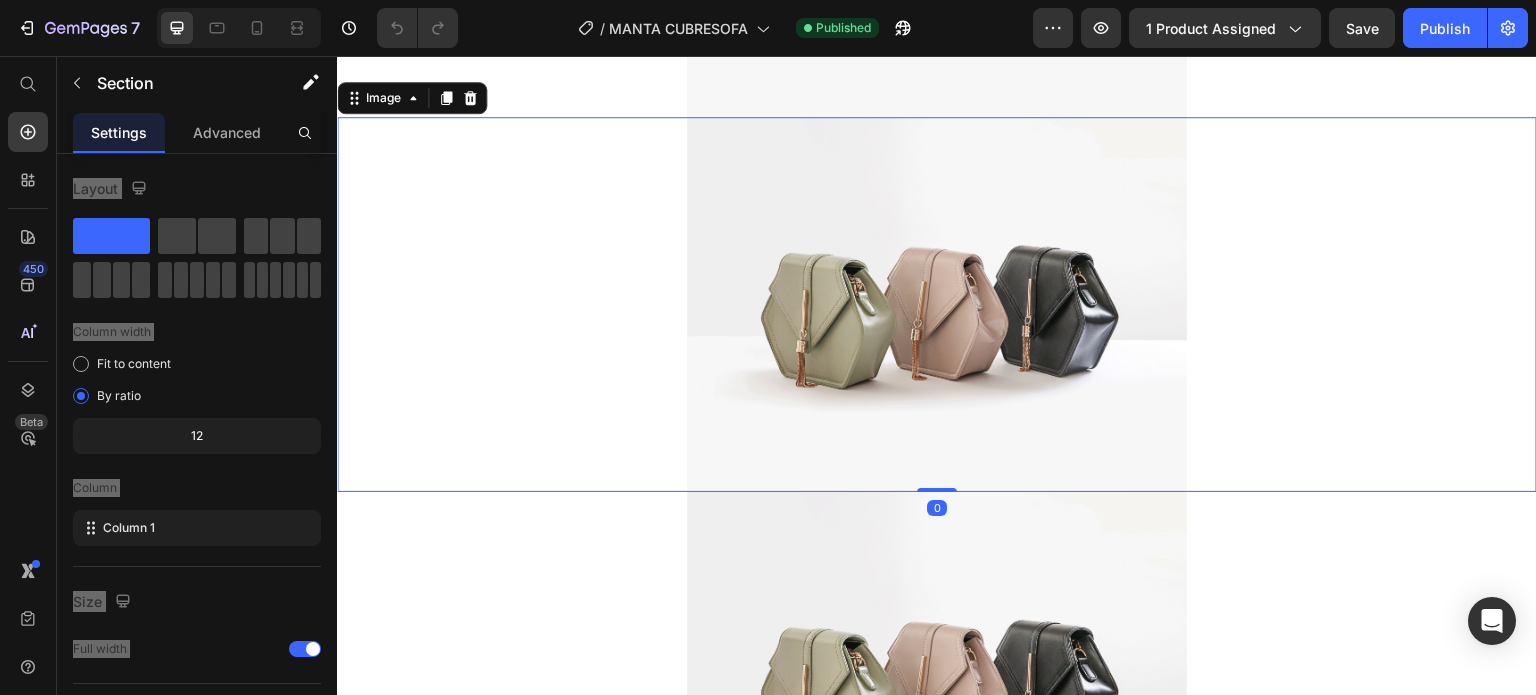scroll, scrollTop: 956, scrollLeft: 0, axis: vertical 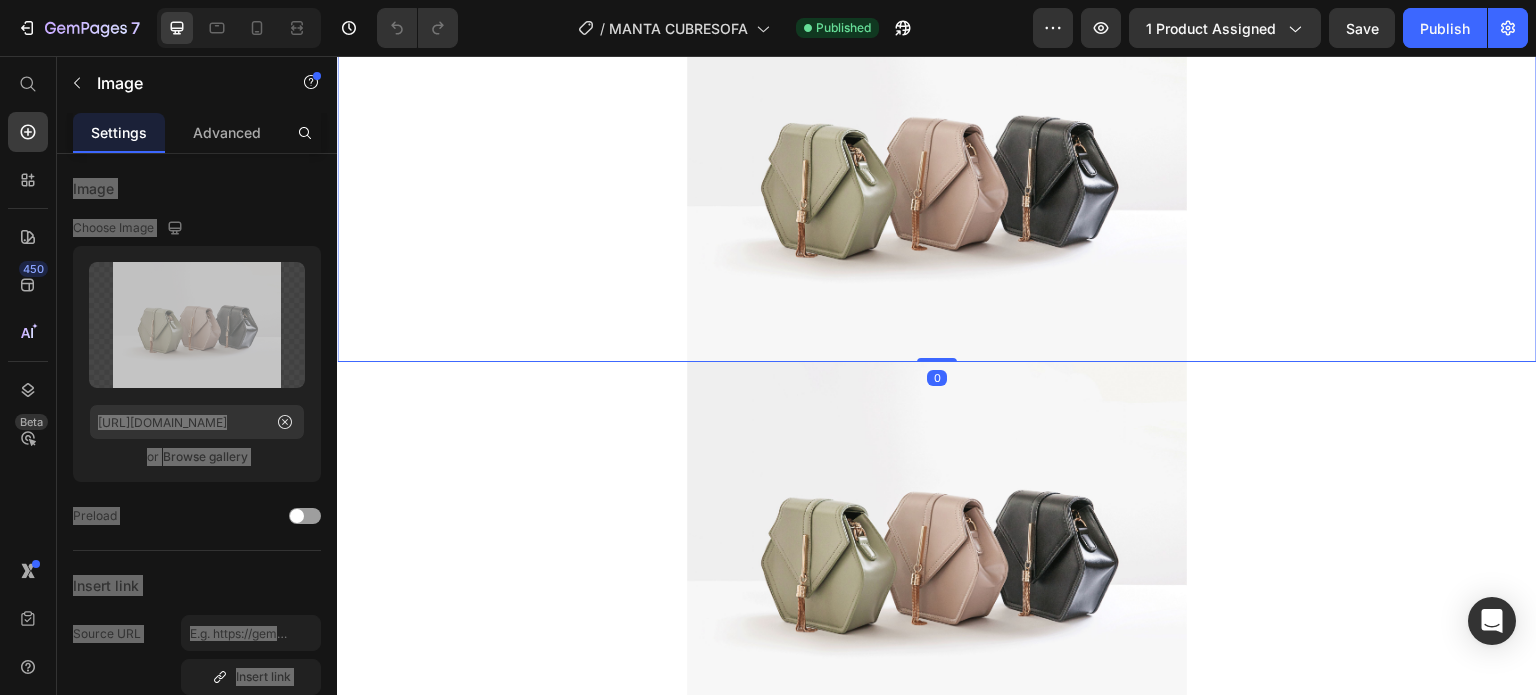 click at bounding box center [937, 549] 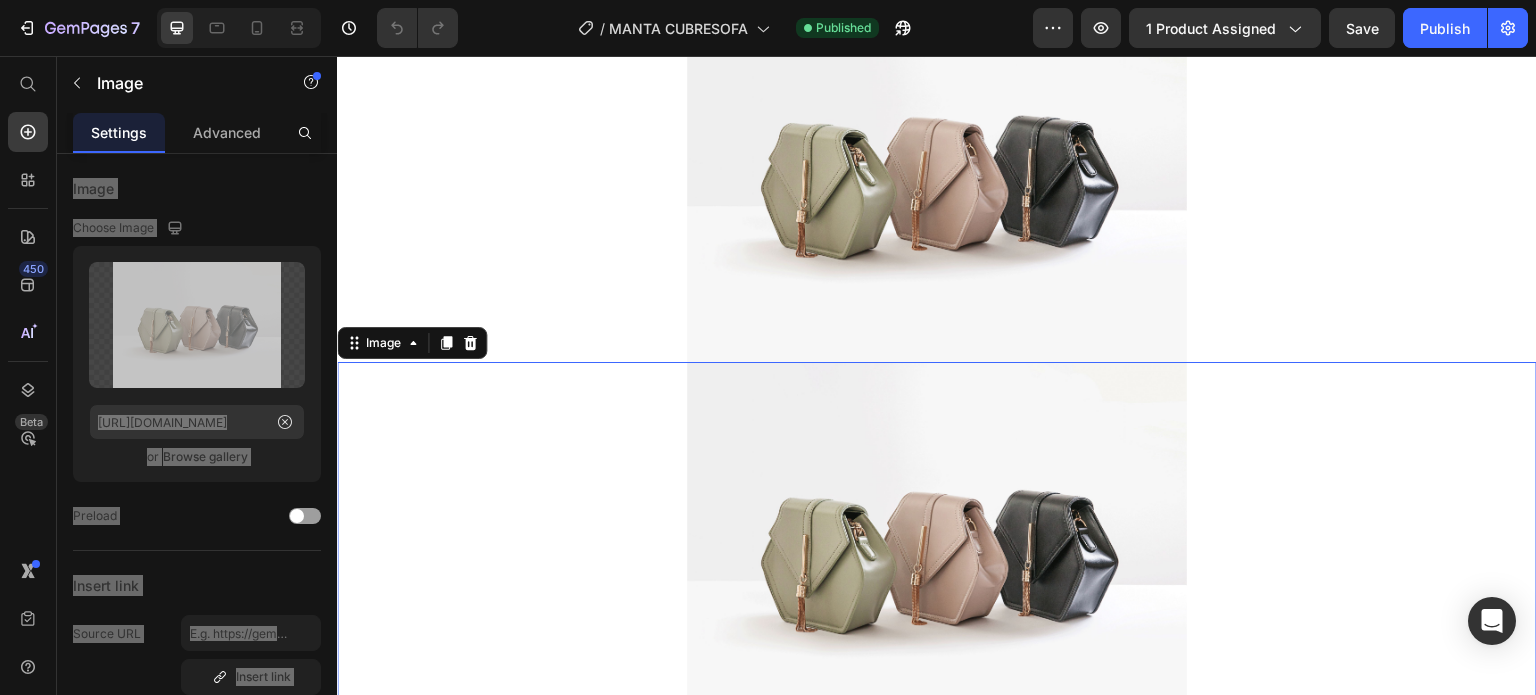 click at bounding box center (937, 174) 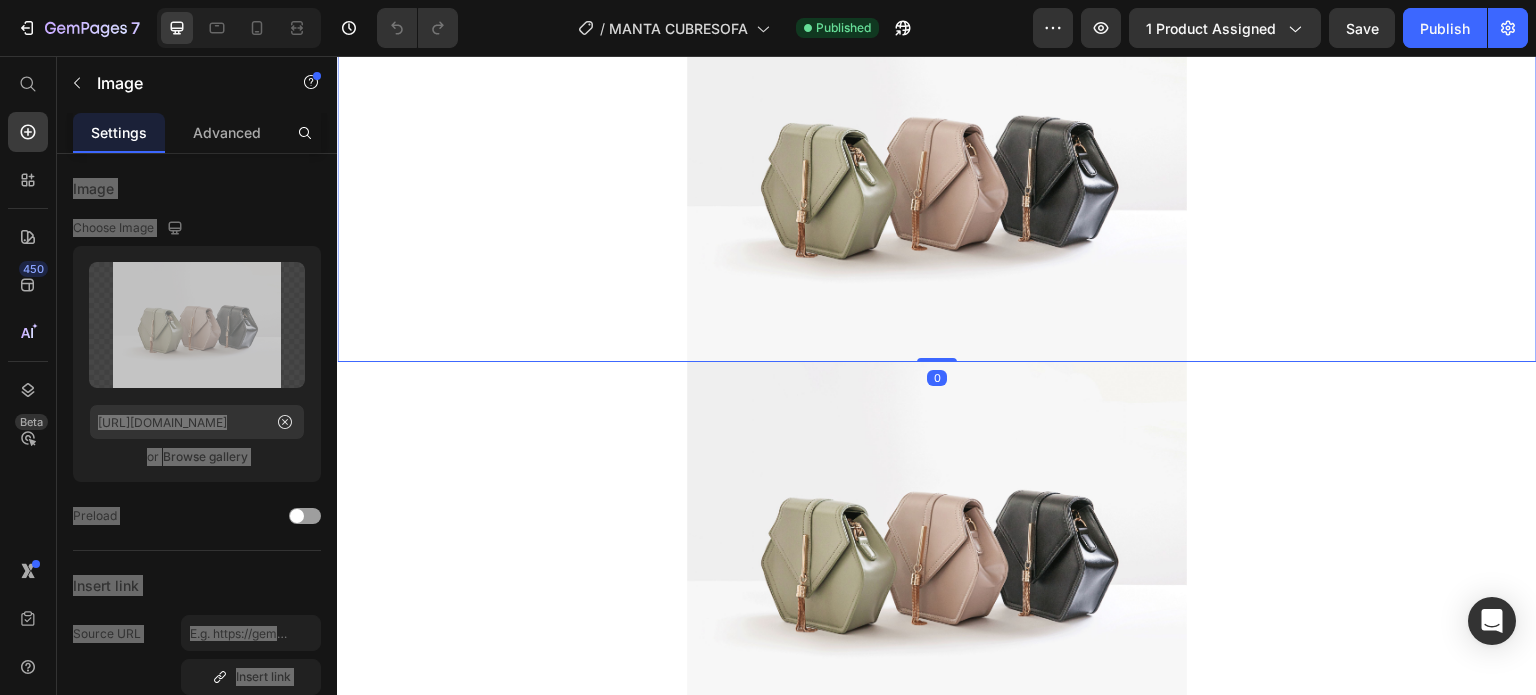 click at bounding box center (937, 174) 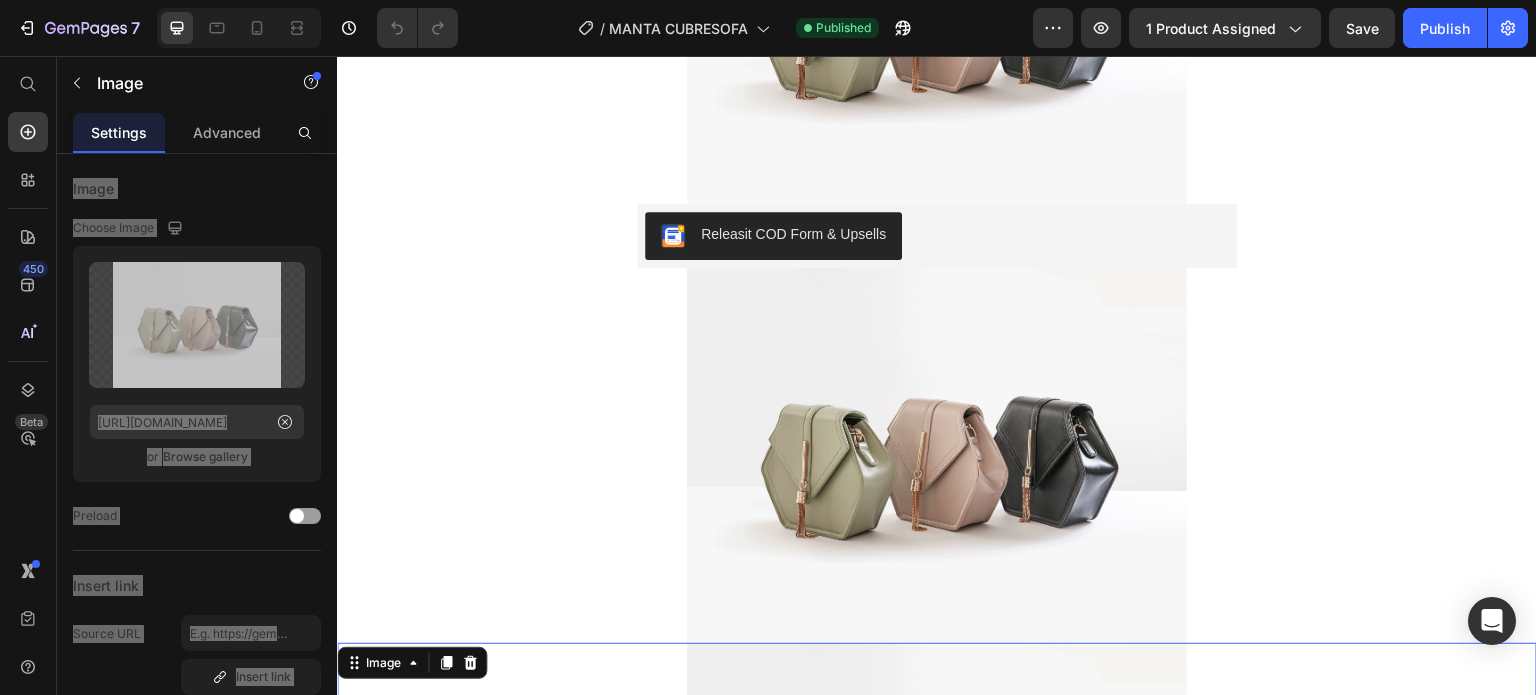 scroll, scrollTop: 0, scrollLeft: 0, axis: both 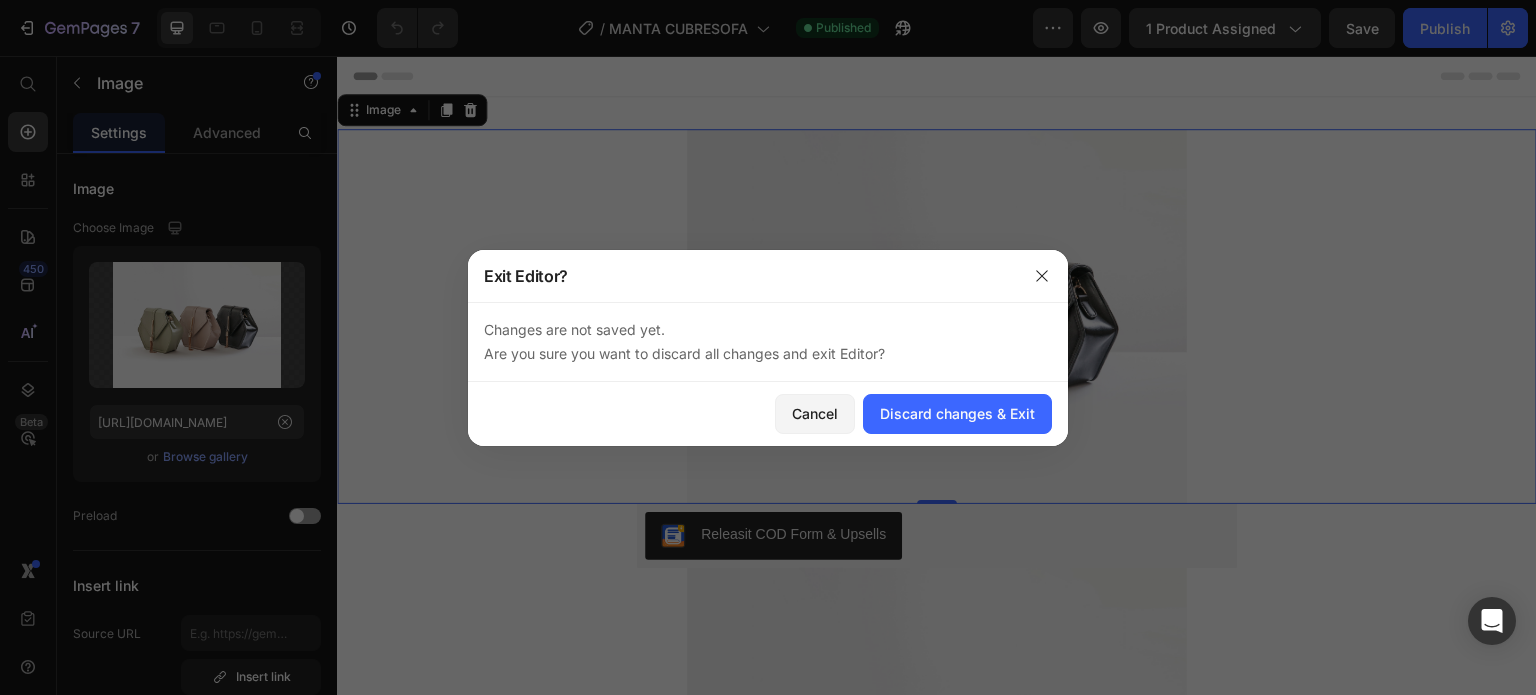 drag, startPoint x: 415, startPoint y: 197, endPoint x: 15, endPoint y: 127, distance: 406.0788 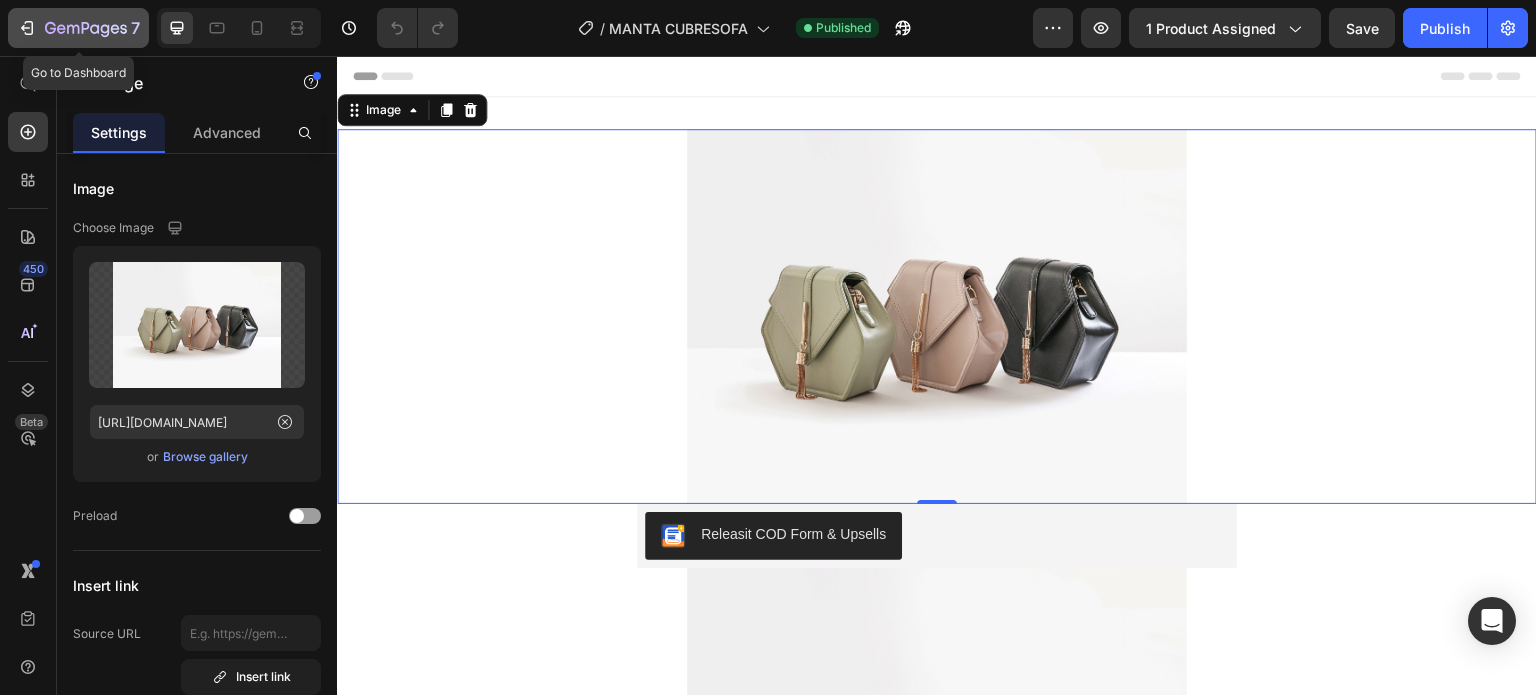 click on "7" 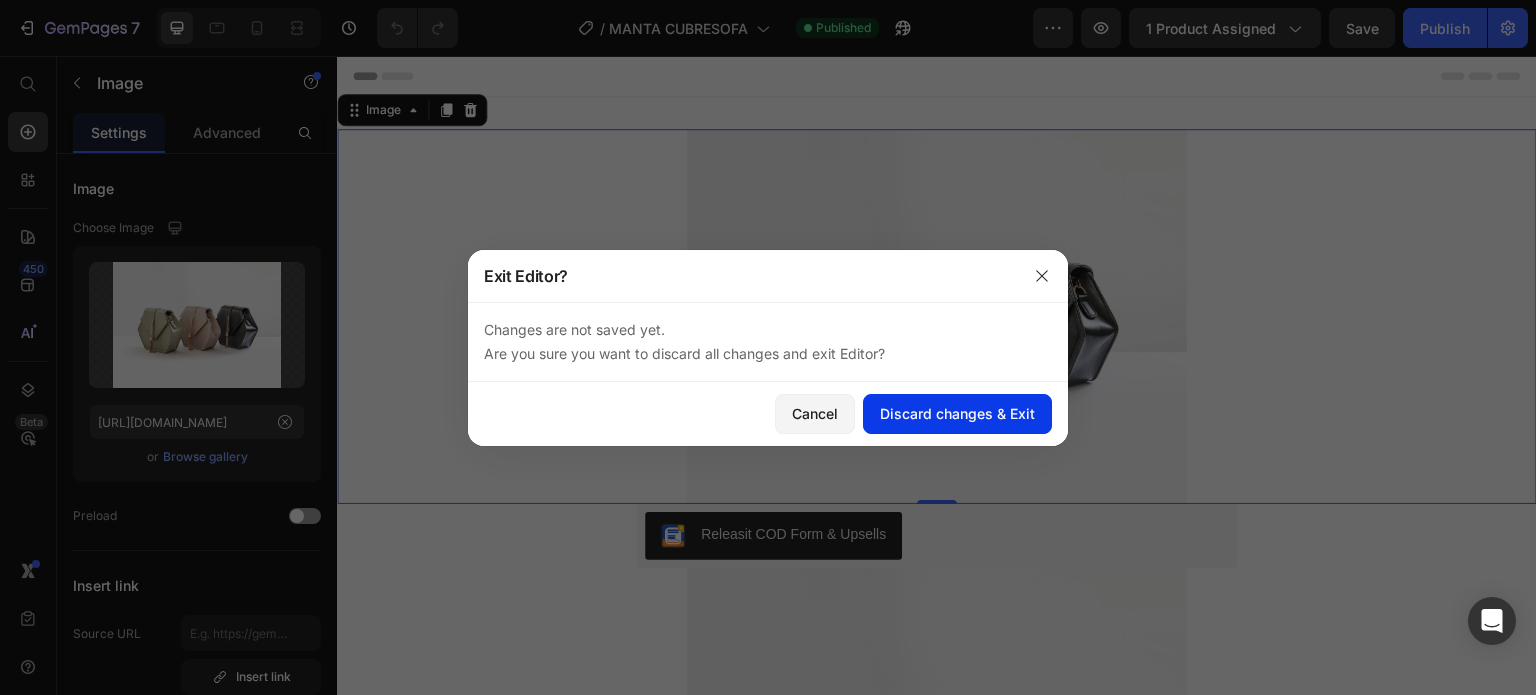 click on "Discard changes & Exit" at bounding box center [957, 413] 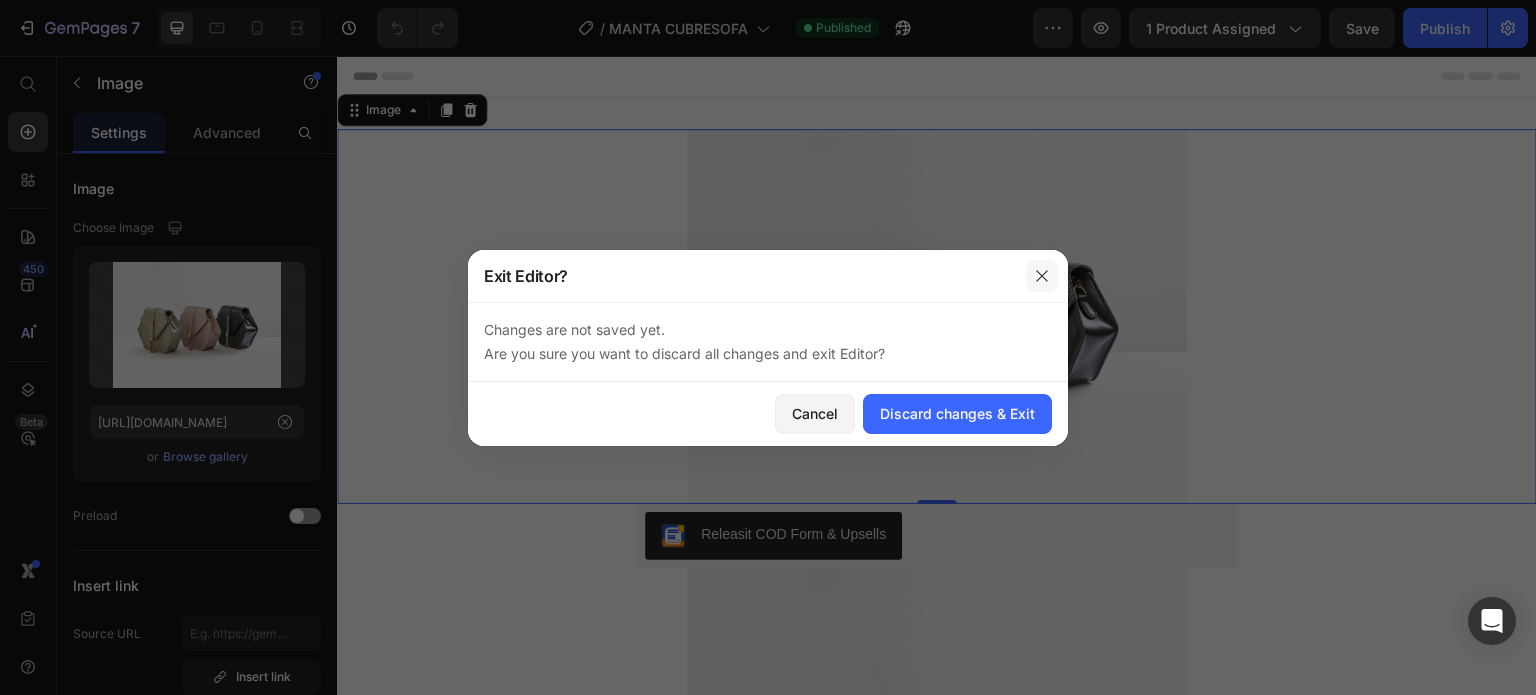 click 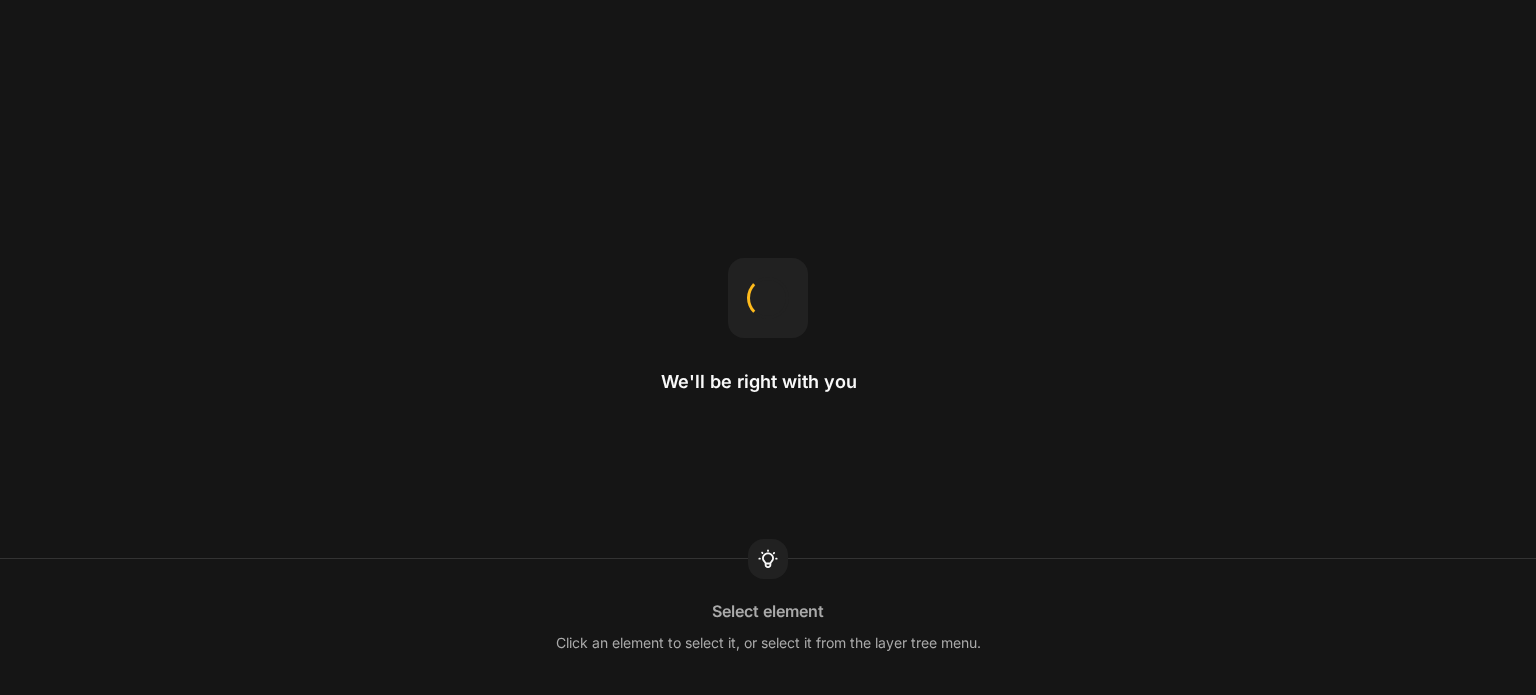 scroll, scrollTop: 0, scrollLeft: 0, axis: both 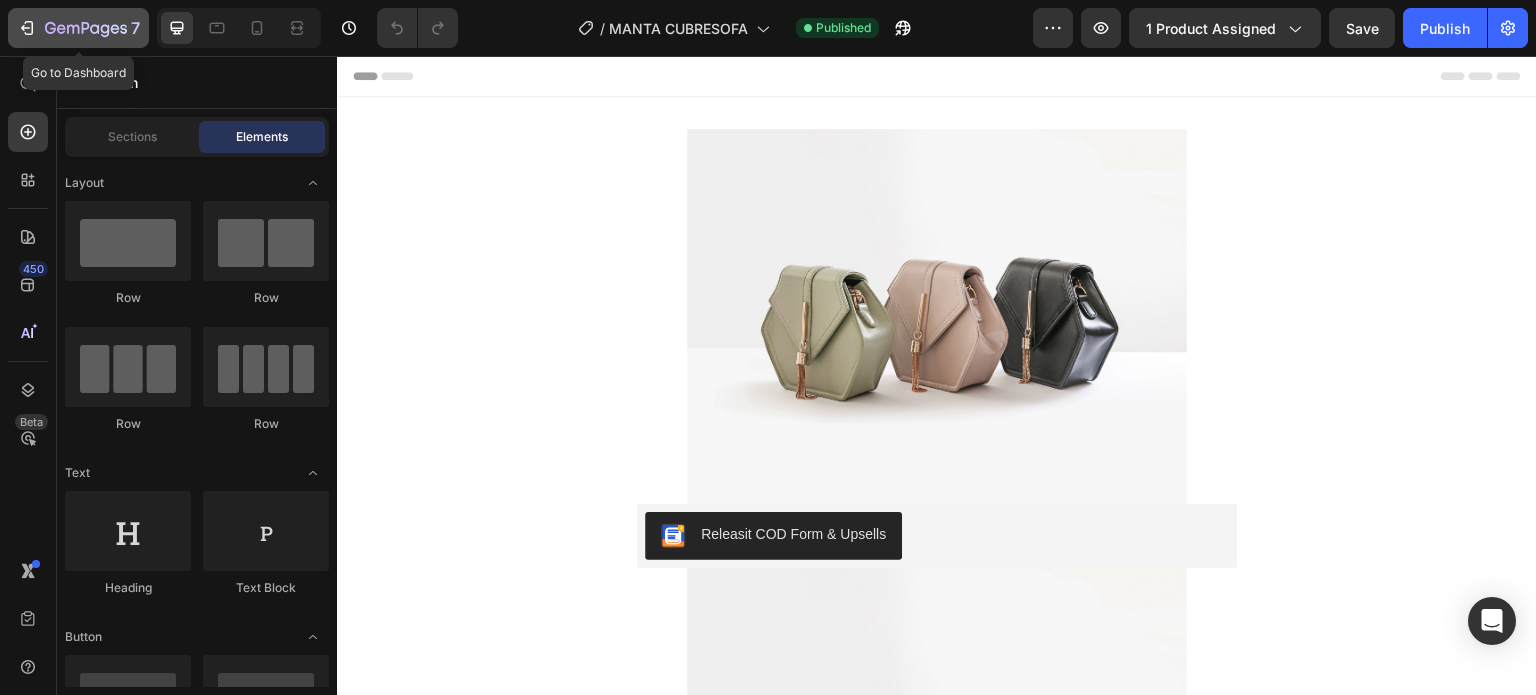 click 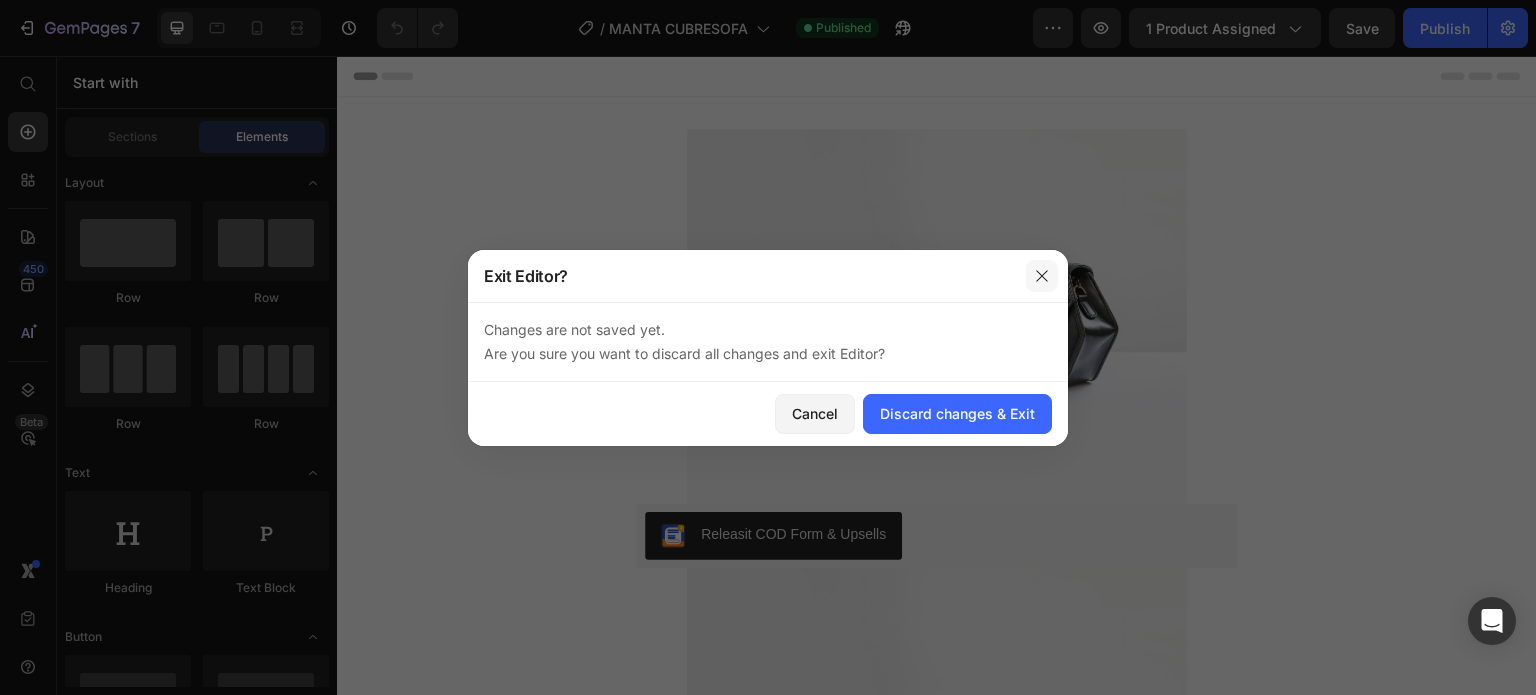 click 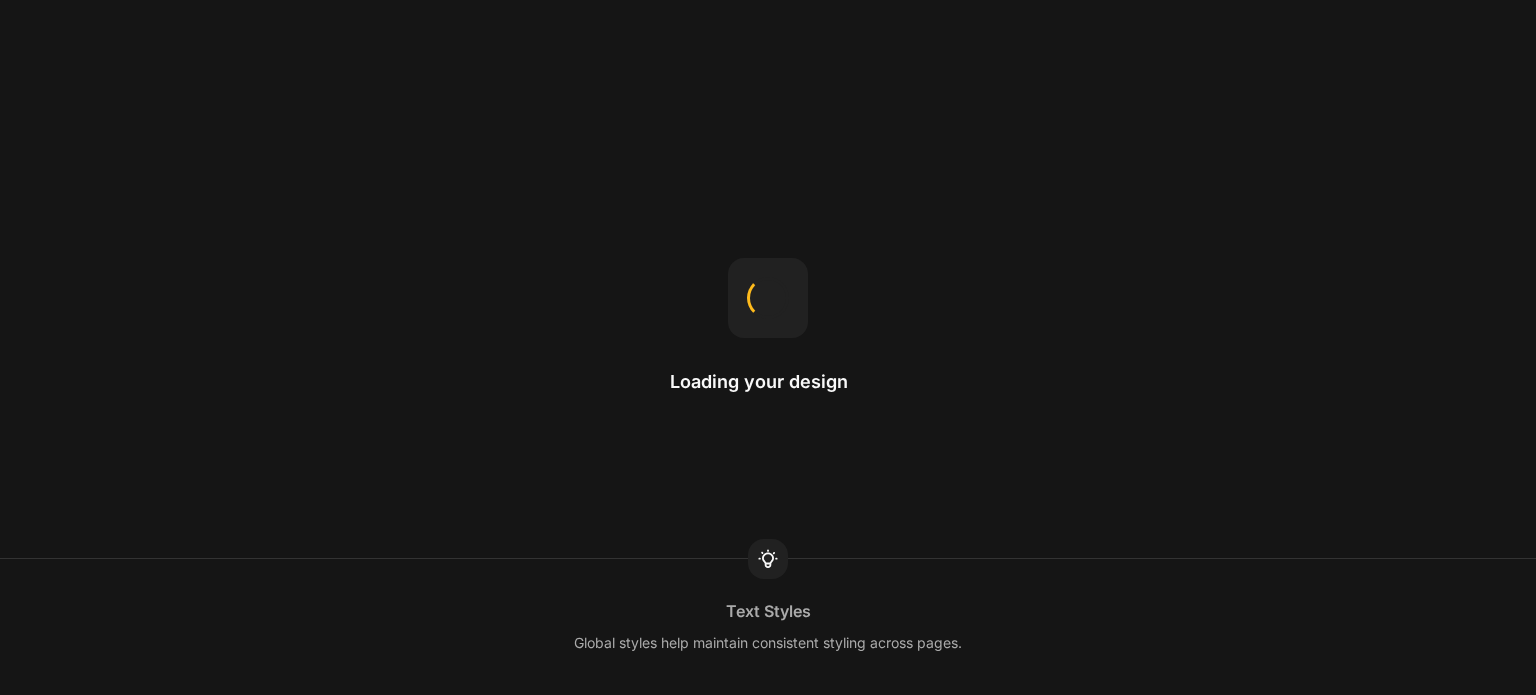 scroll, scrollTop: 0, scrollLeft: 0, axis: both 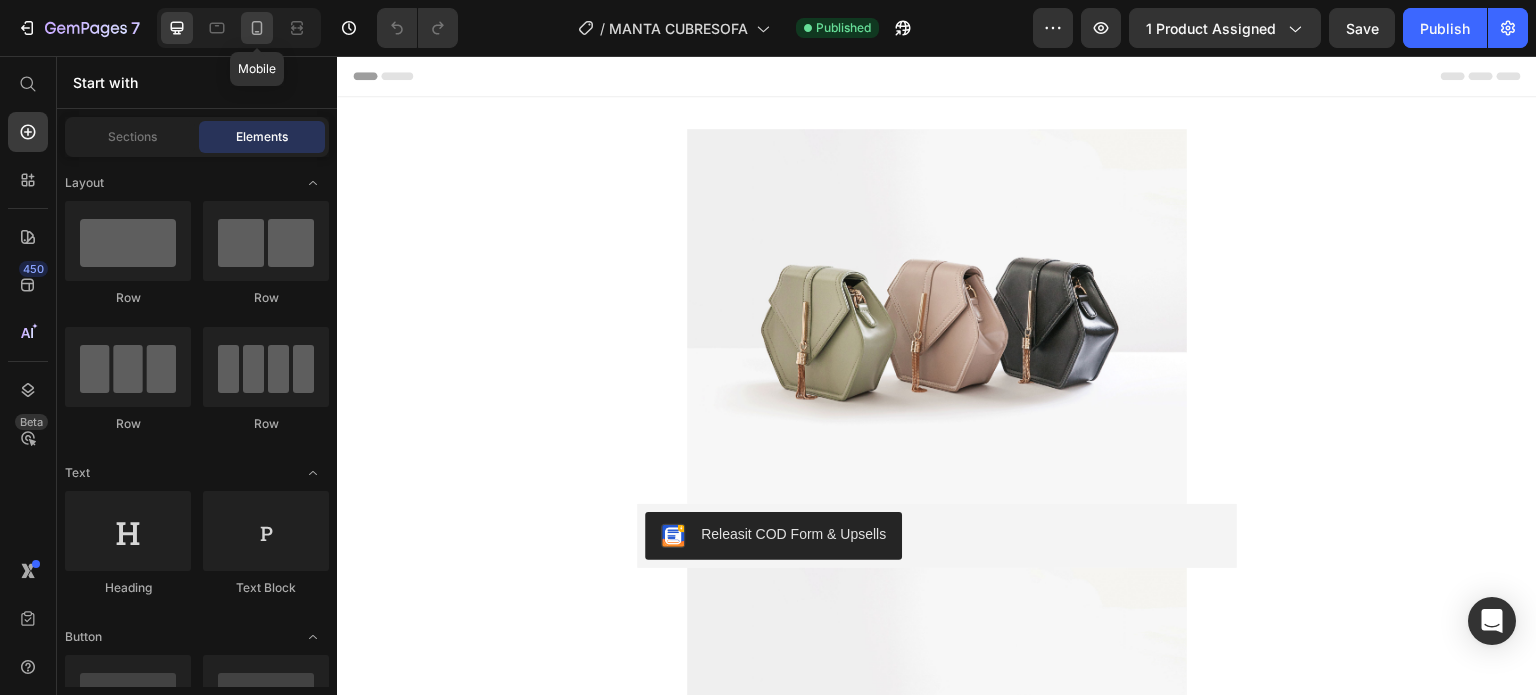 click 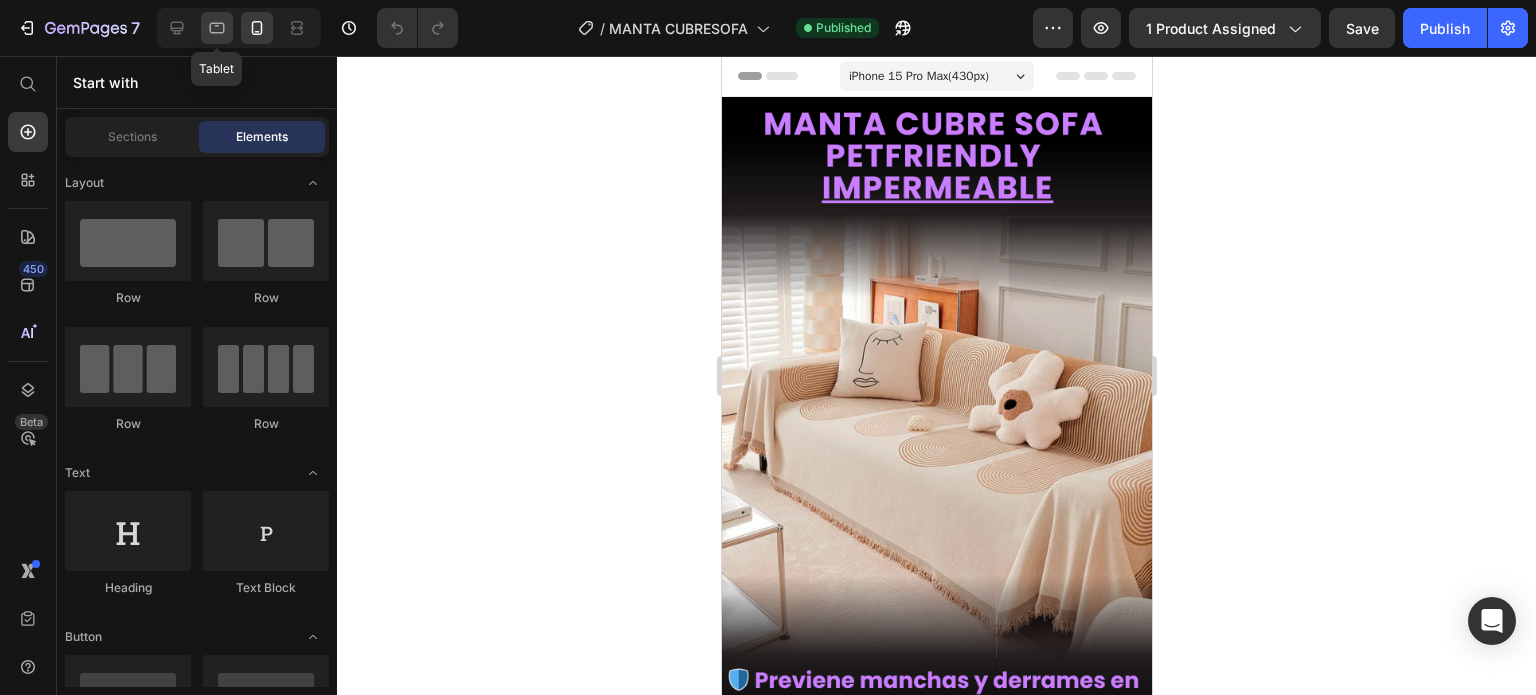 click 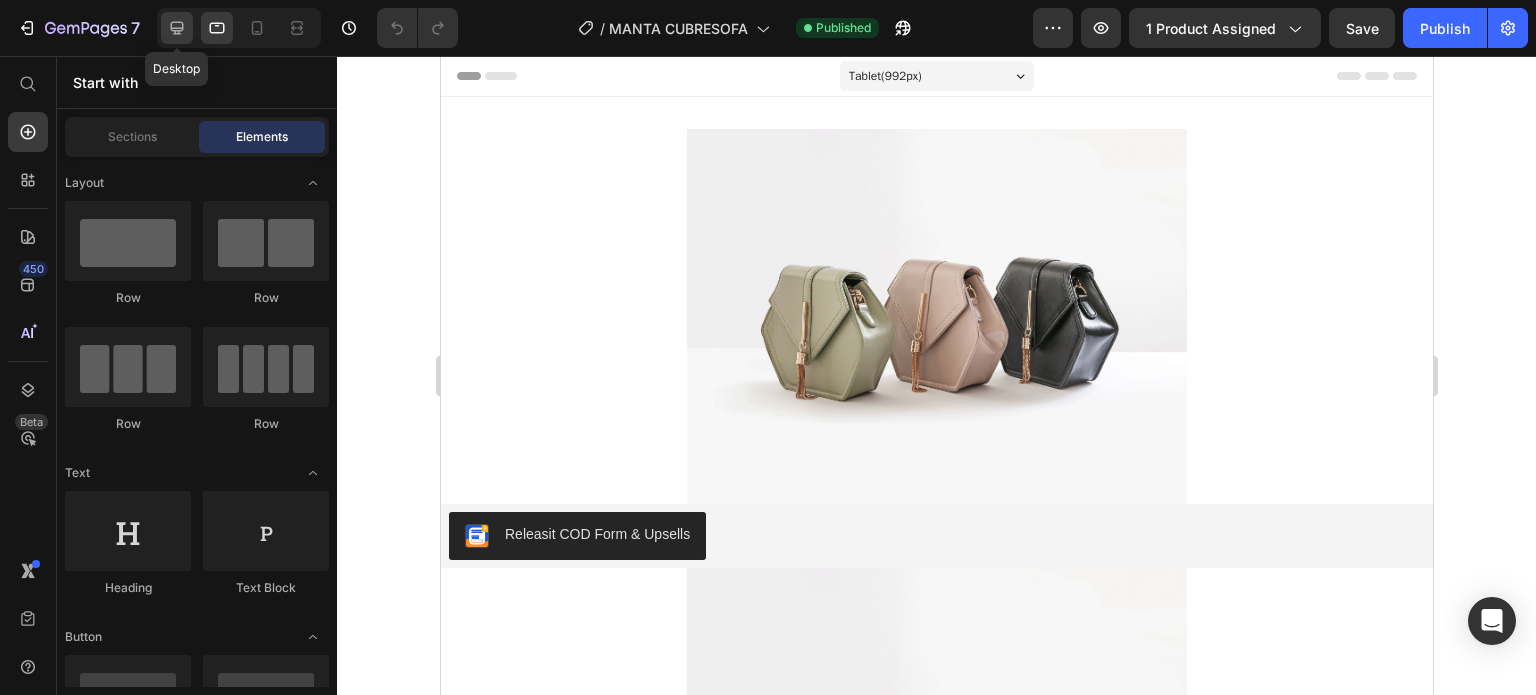 click 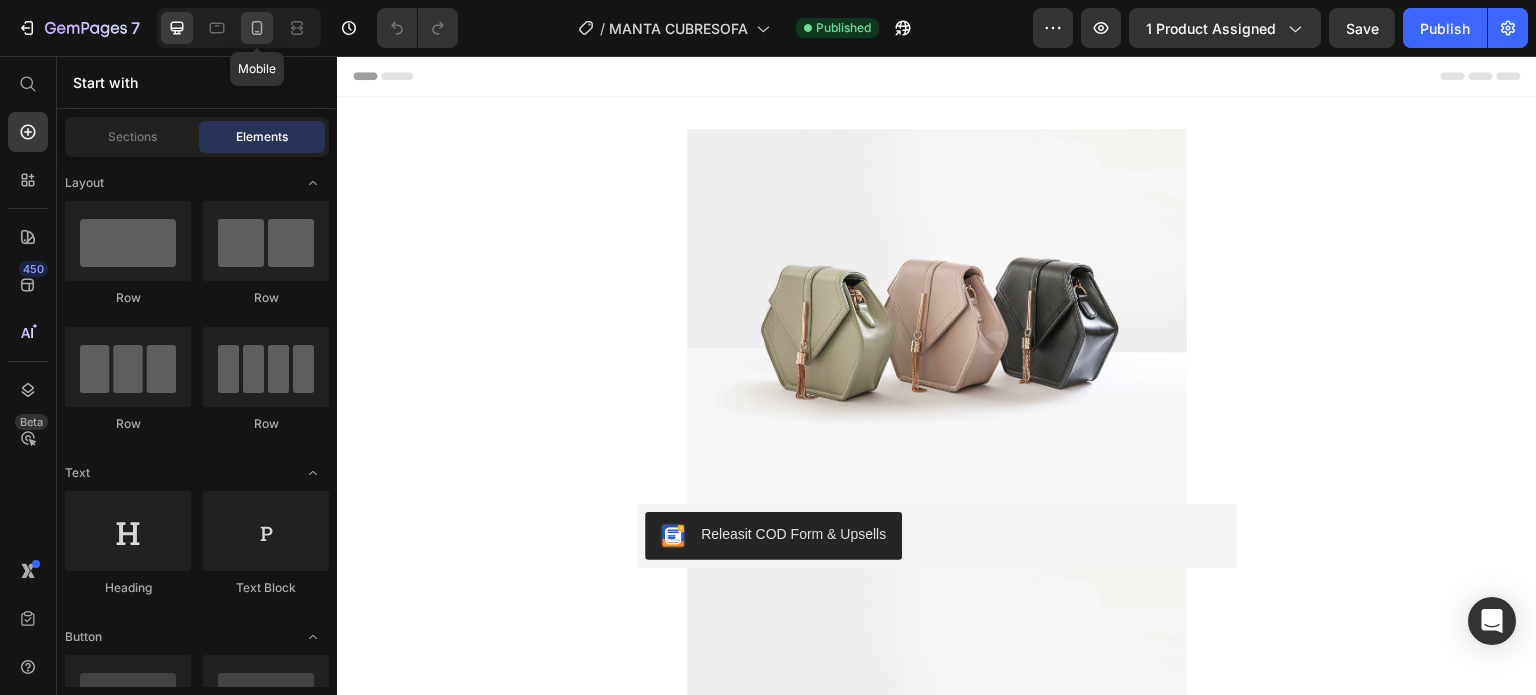click 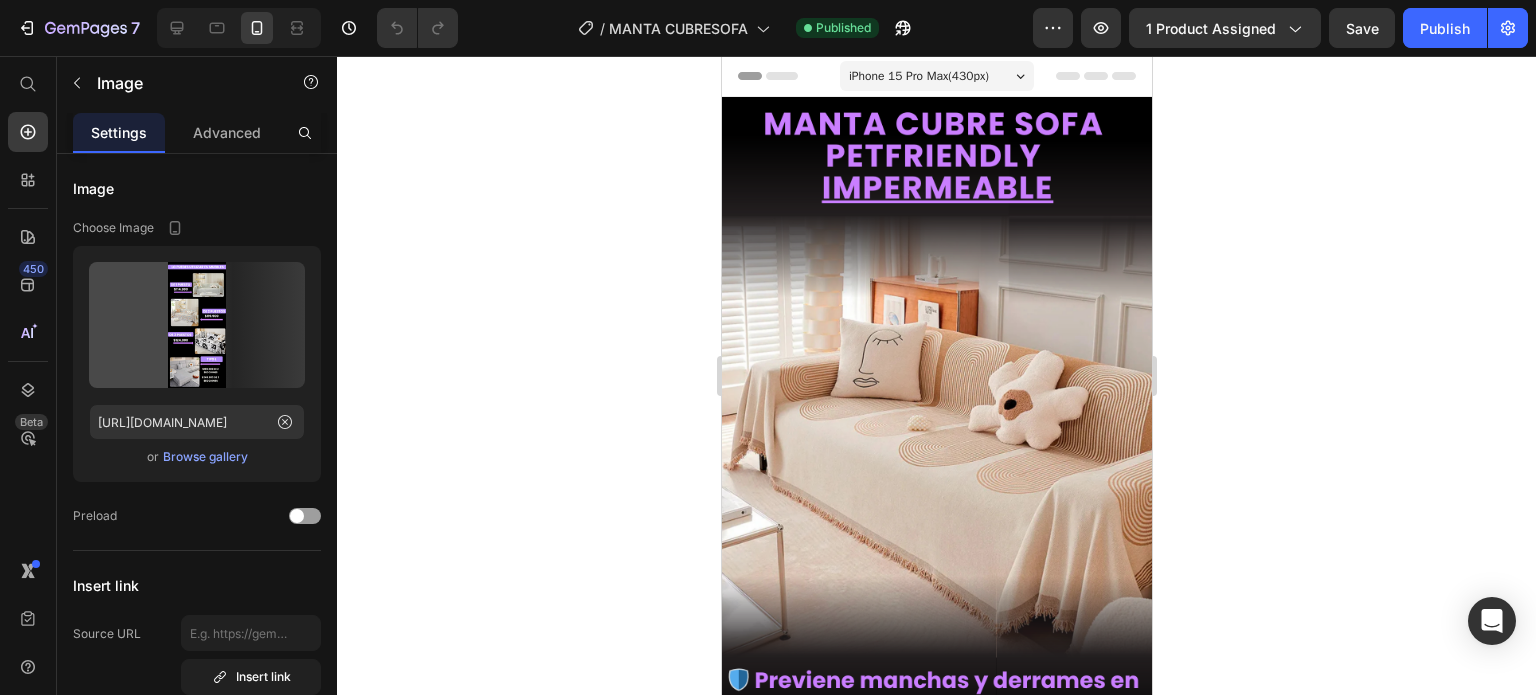 click at bounding box center (936, 1565) 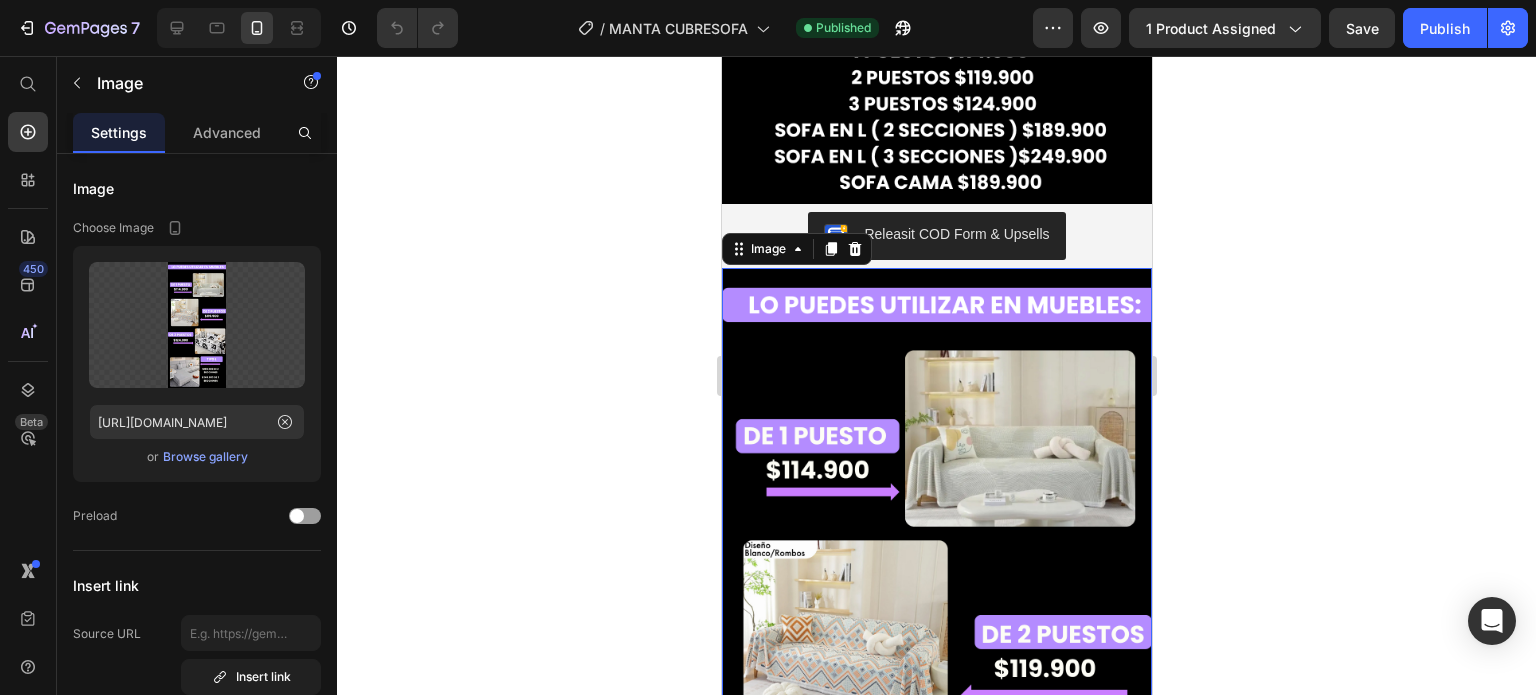 scroll, scrollTop: 843, scrollLeft: 0, axis: vertical 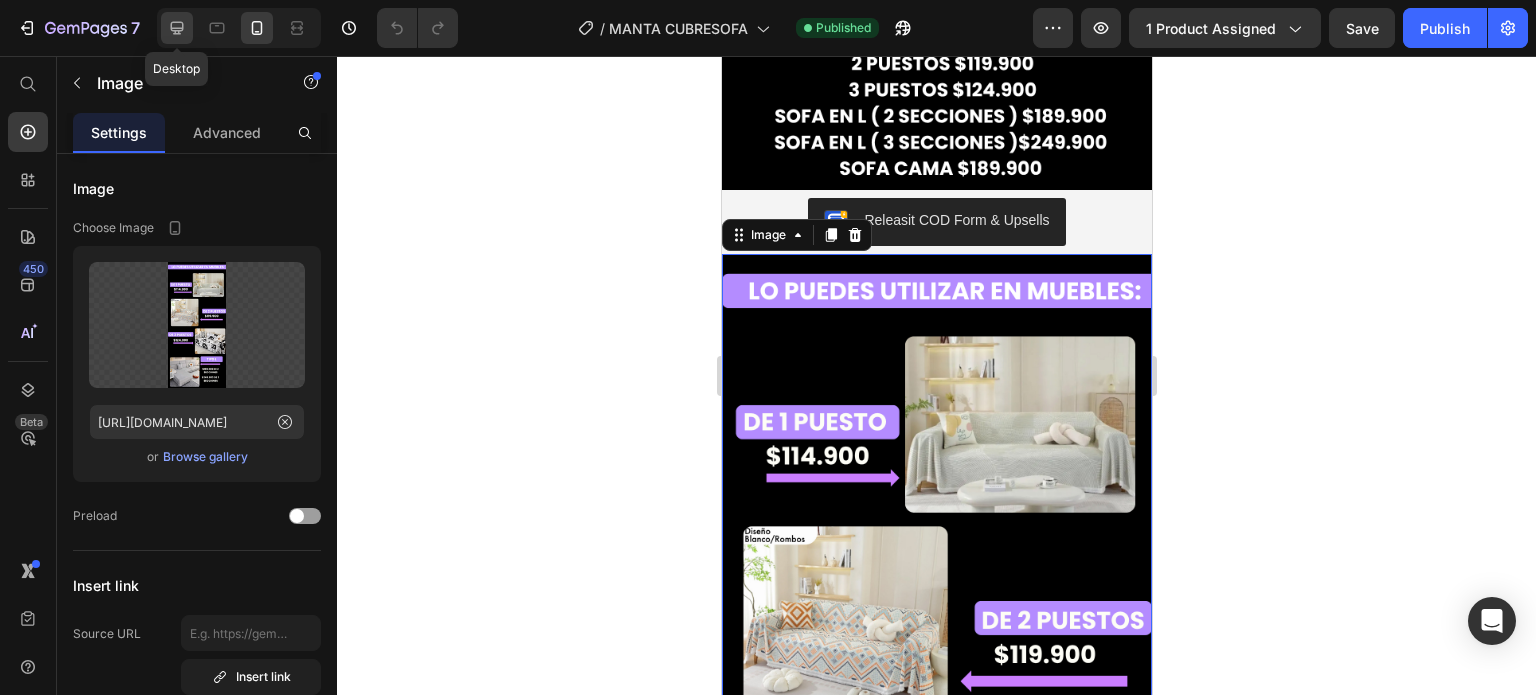 click 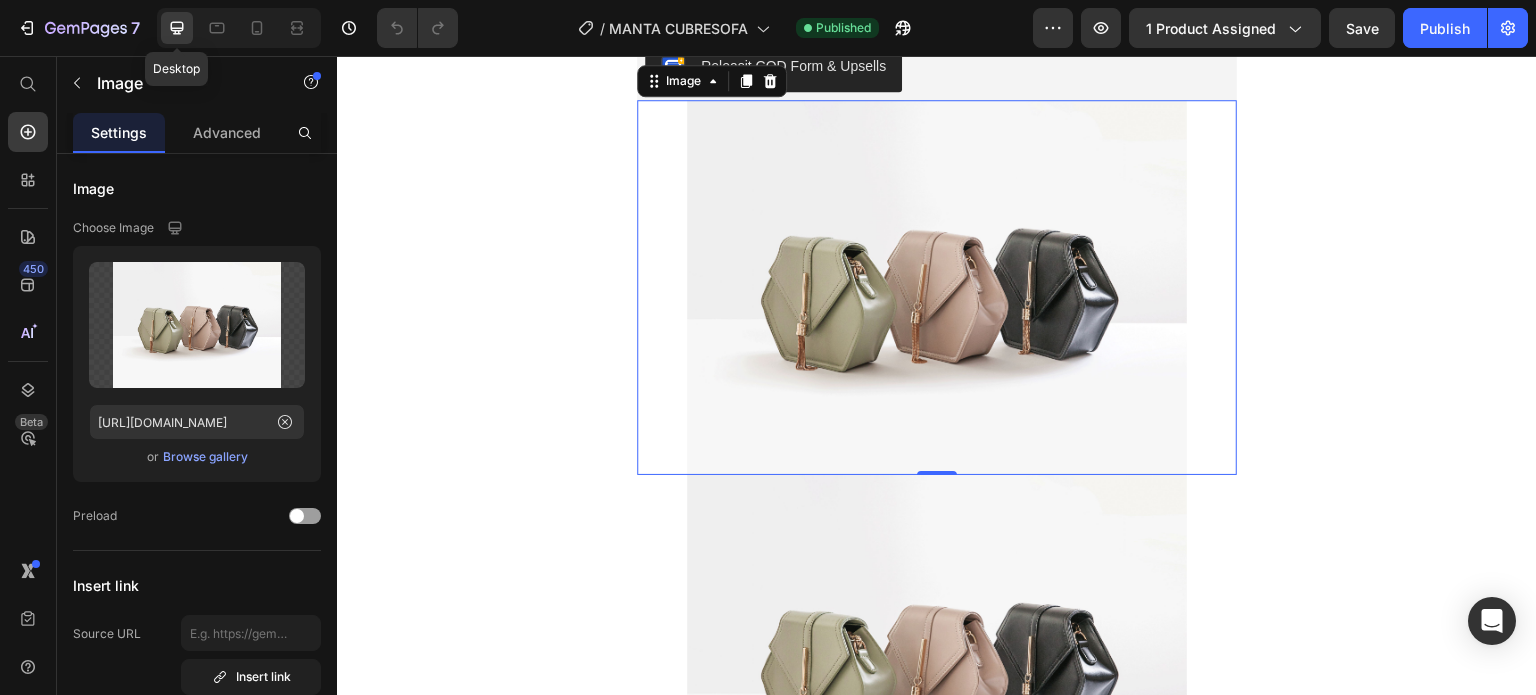 scroll, scrollTop: 441, scrollLeft: 0, axis: vertical 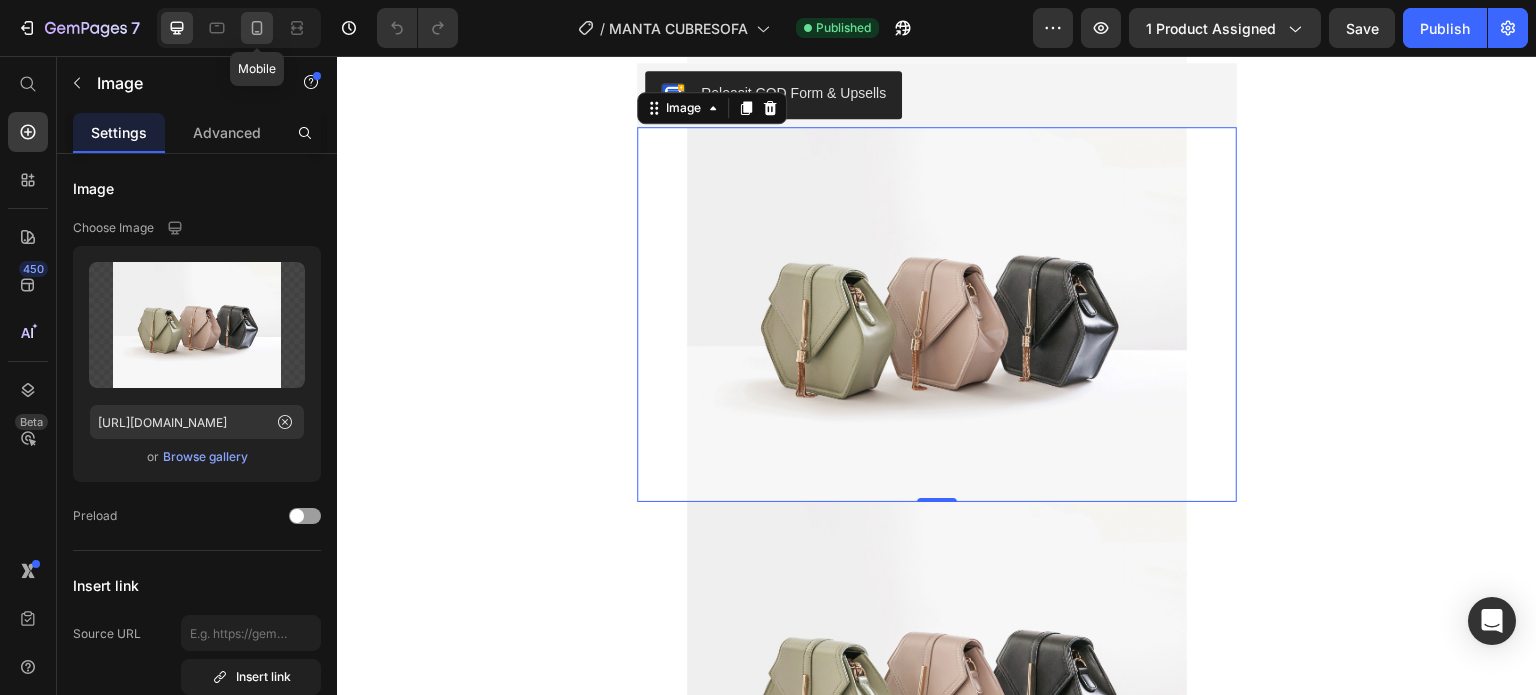click 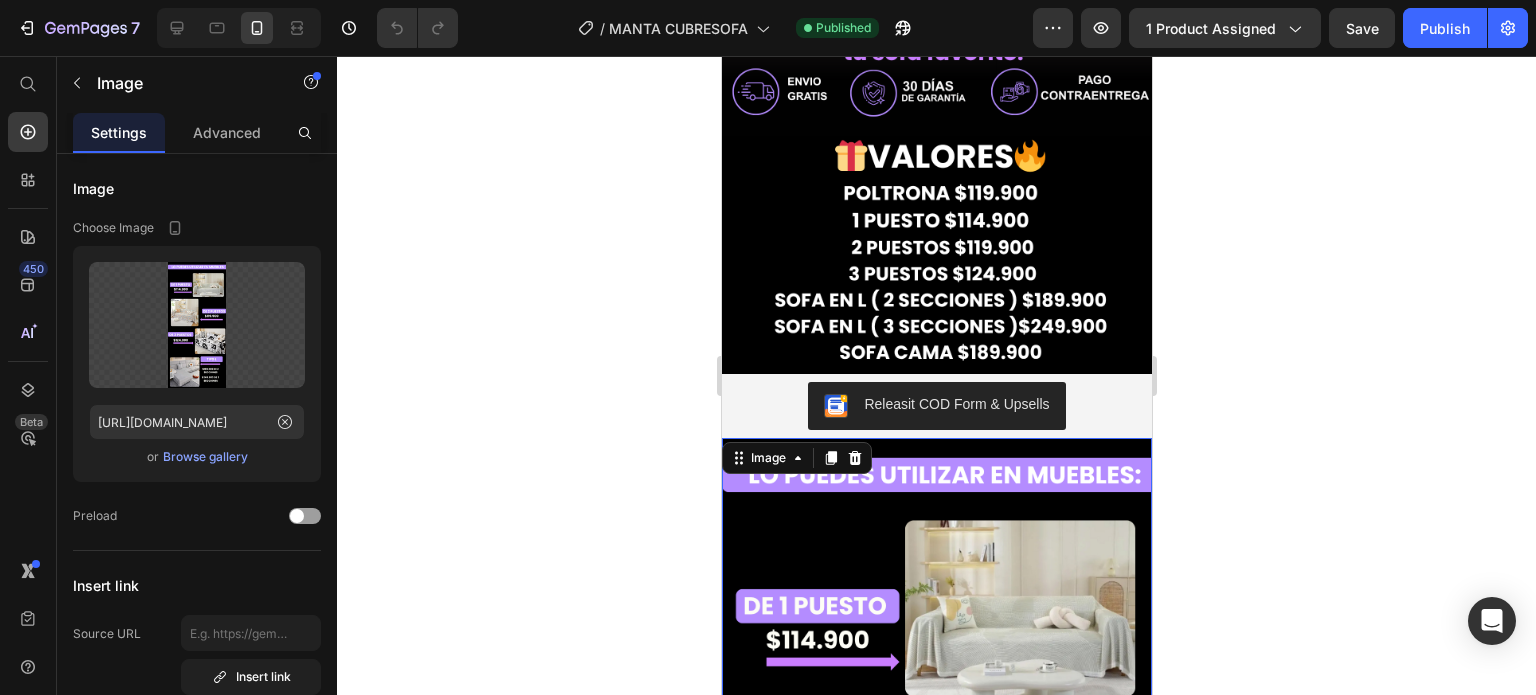 scroll, scrollTop: 663, scrollLeft: 0, axis: vertical 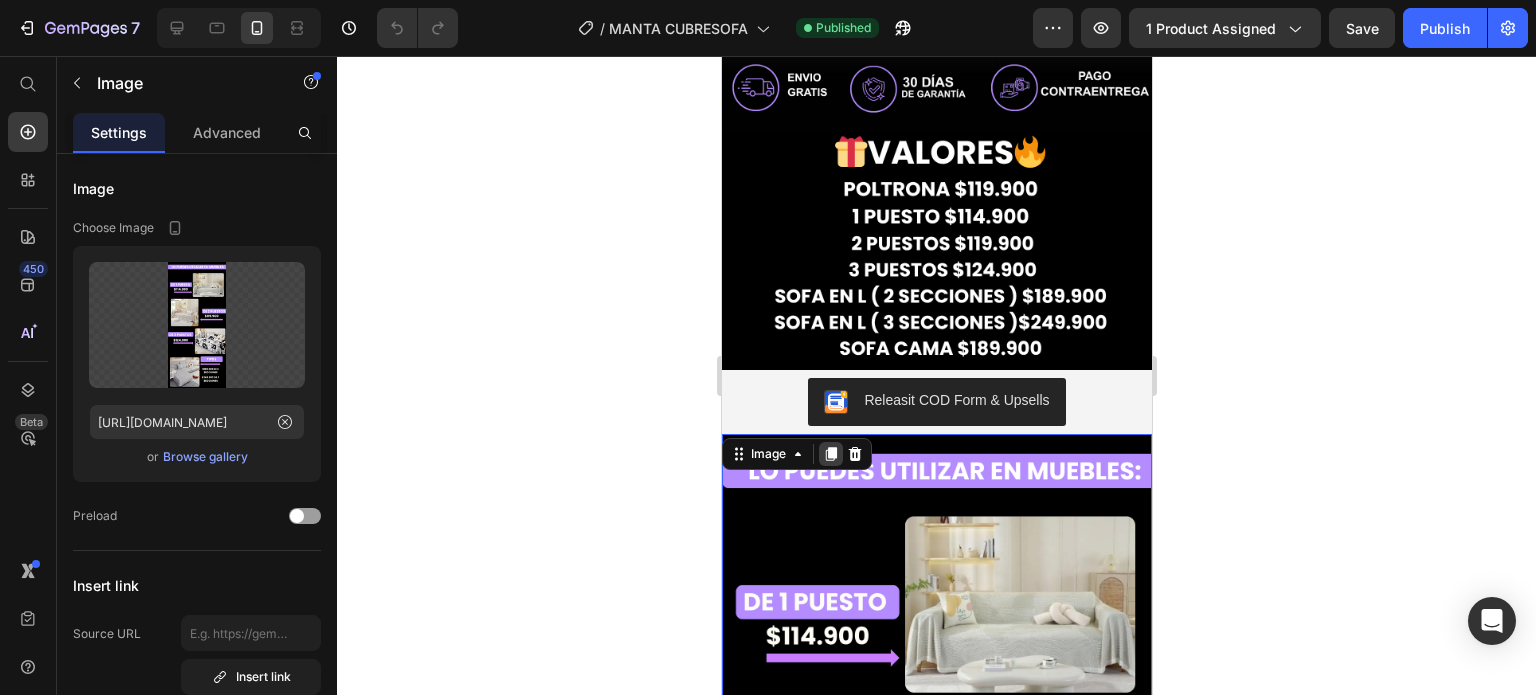 click 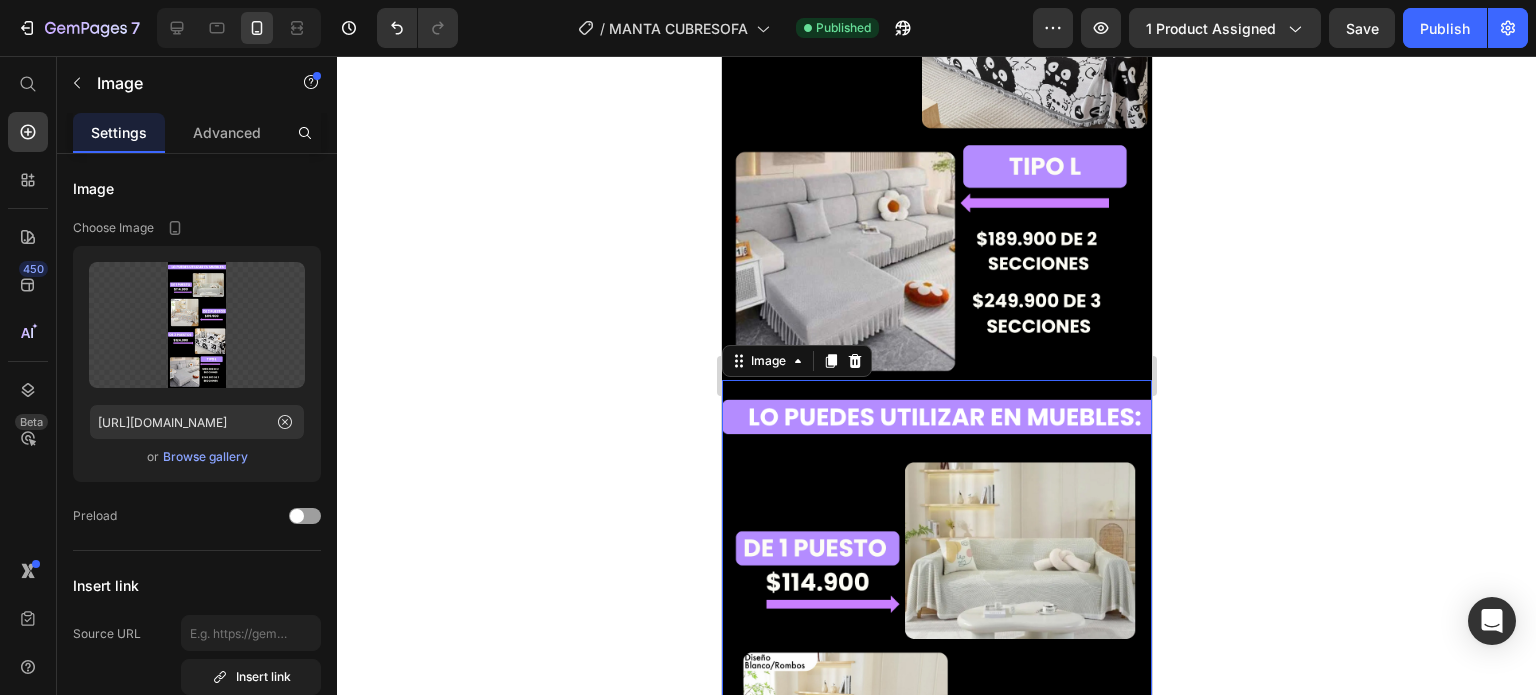 scroll, scrollTop: 1517, scrollLeft: 0, axis: vertical 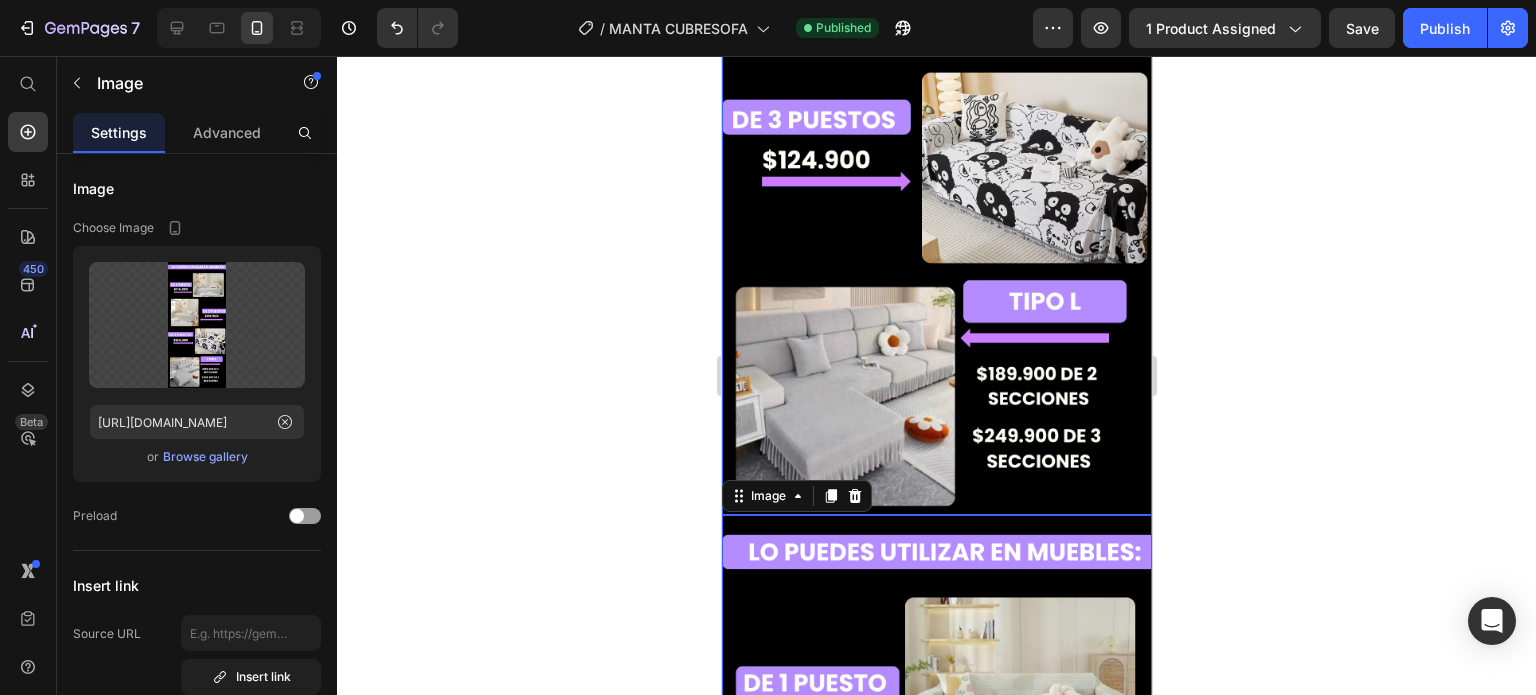 click at bounding box center [936, 48] 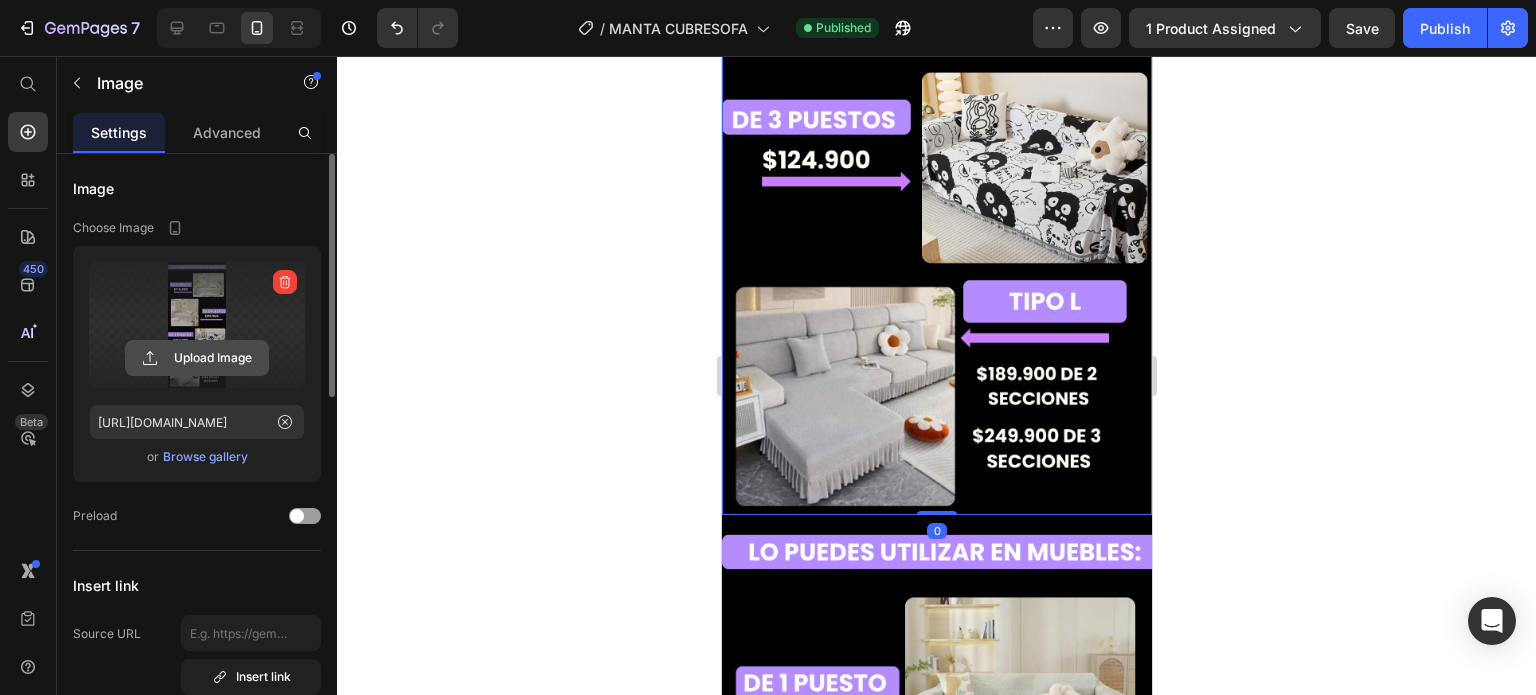 click 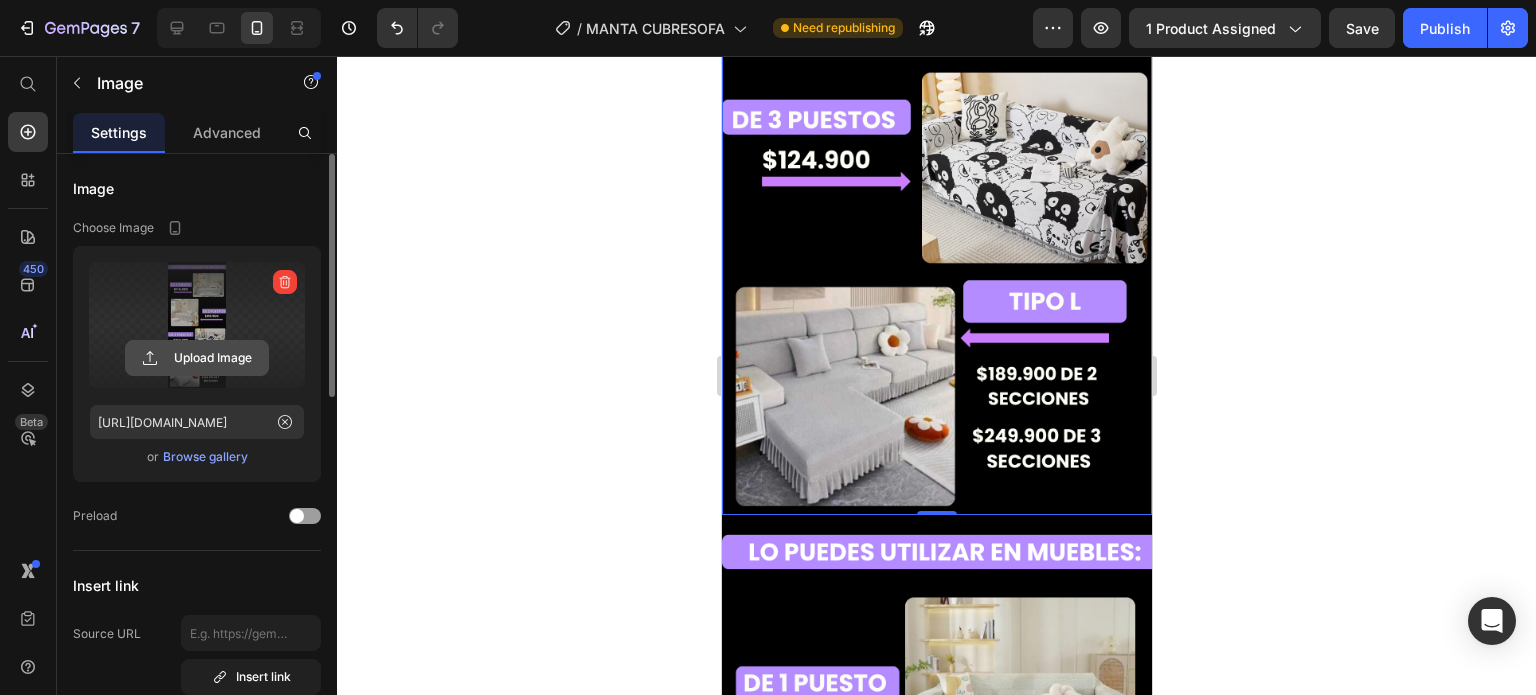 click 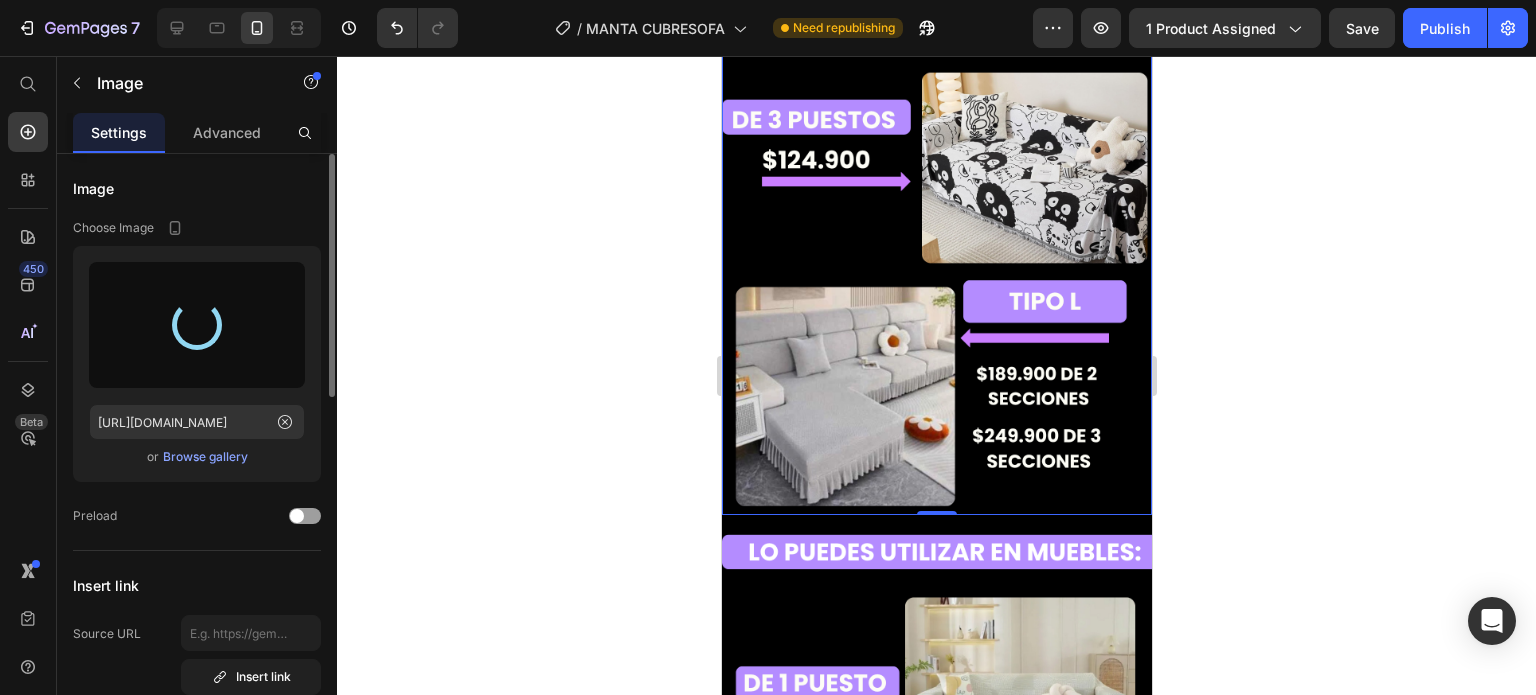 type on "[URL][DOMAIN_NAME]" 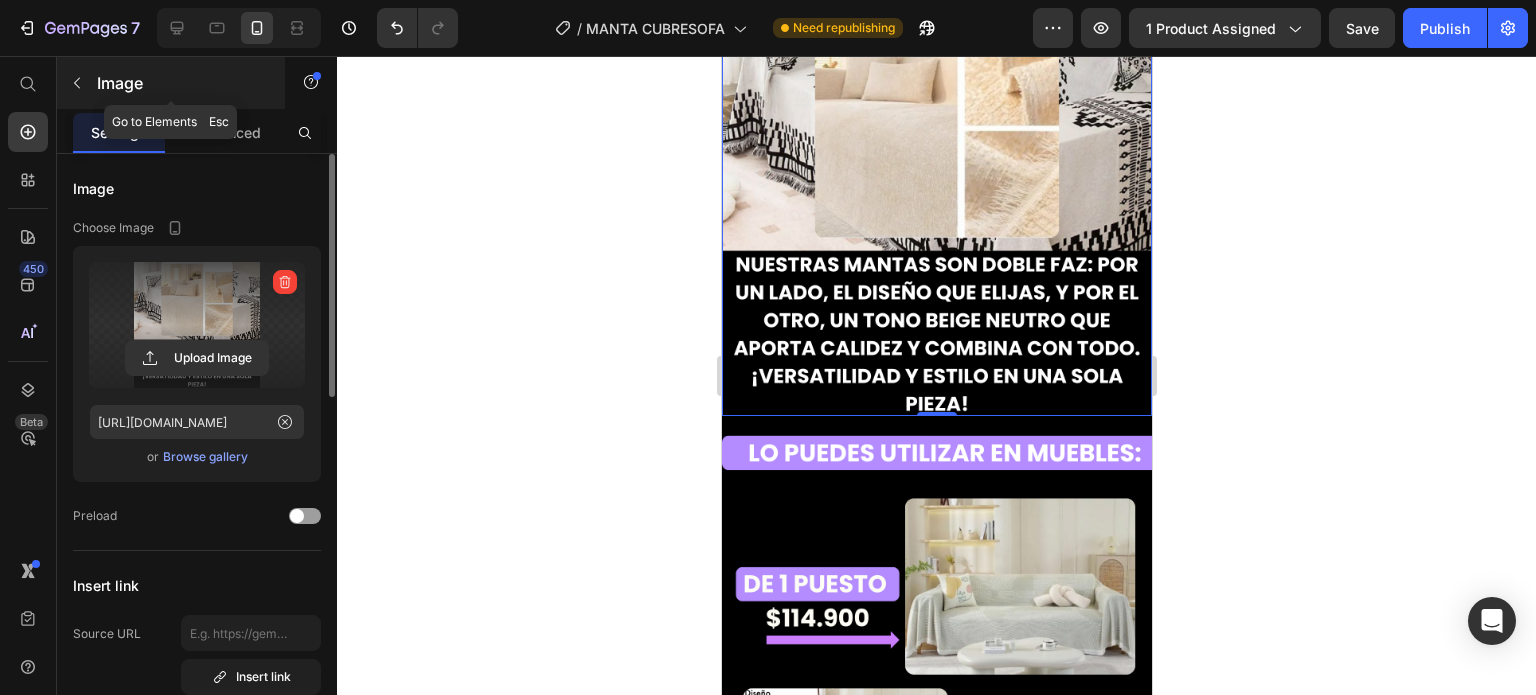 scroll, scrollTop: 1187, scrollLeft: 0, axis: vertical 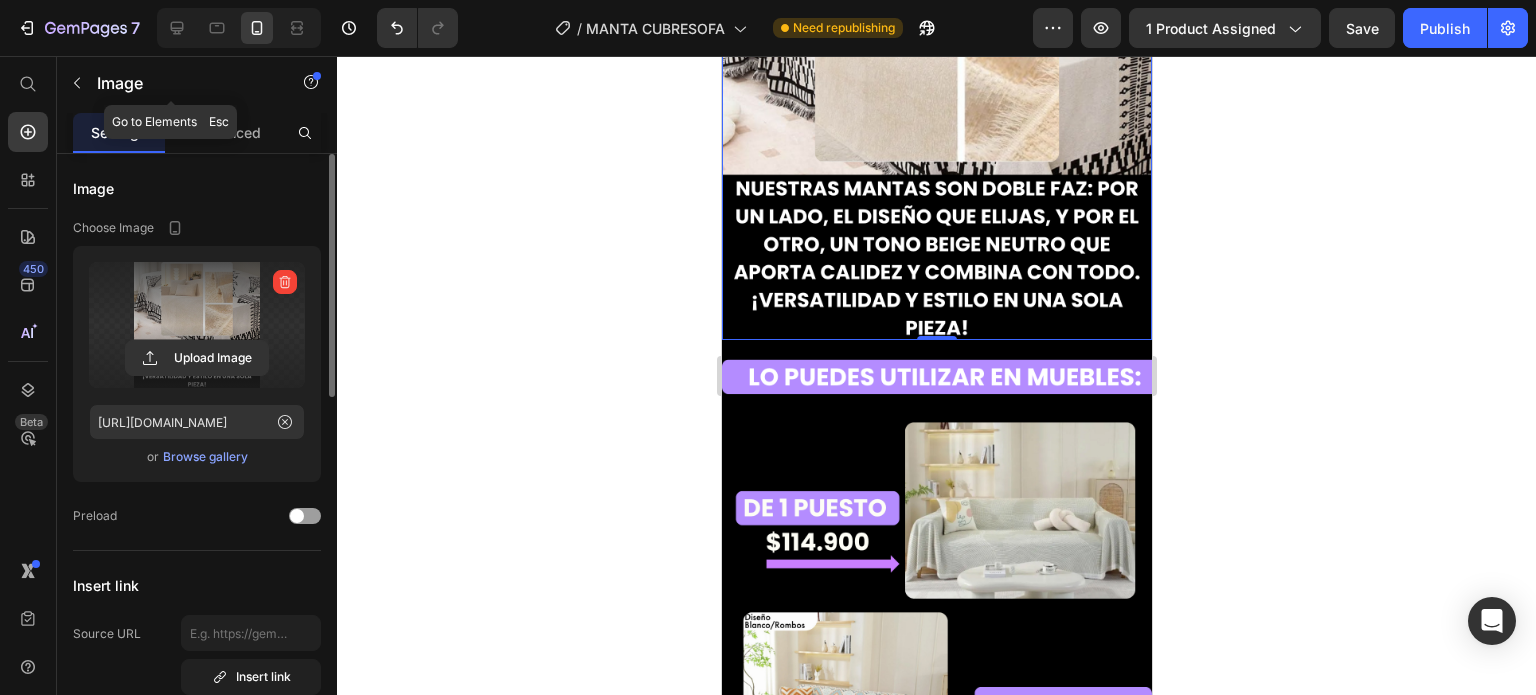 click at bounding box center [936, 125] 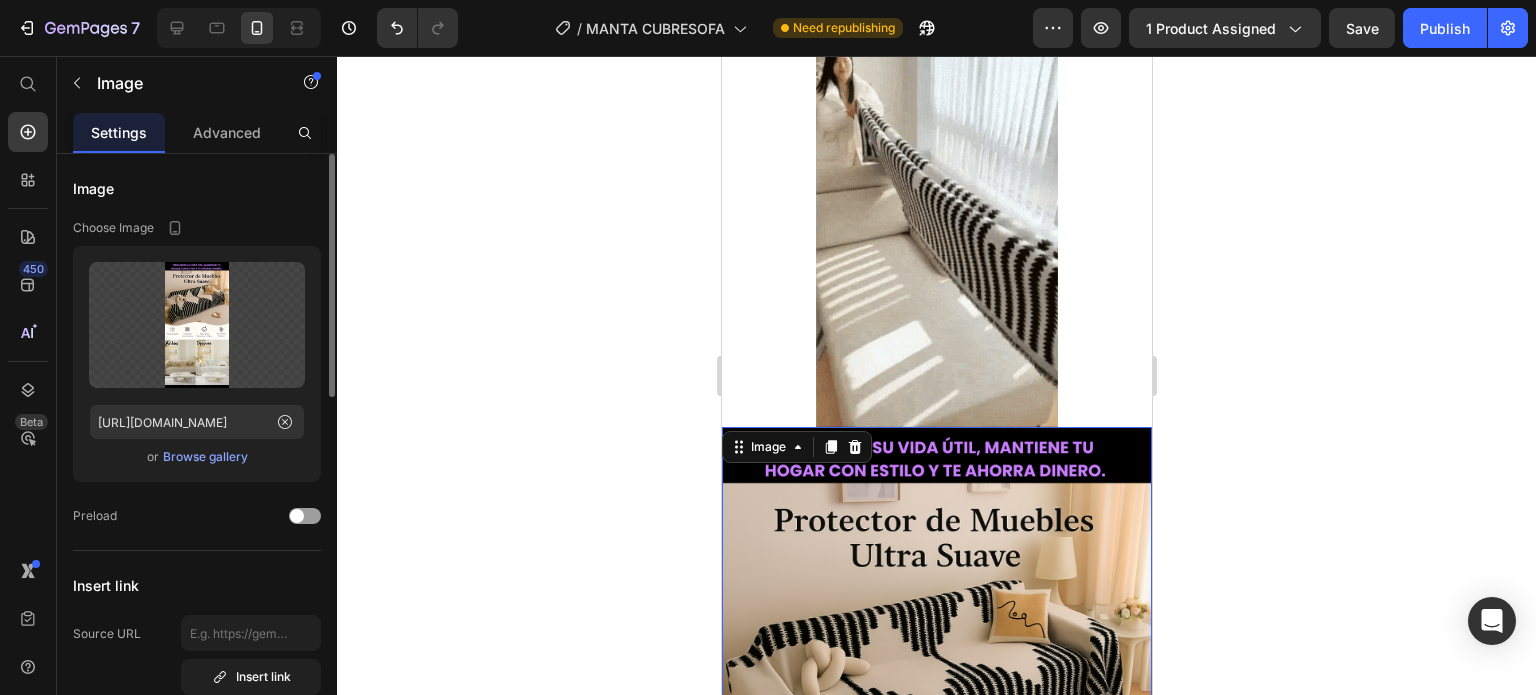 scroll, scrollTop: 2466, scrollLeft: 0, axis: vertical 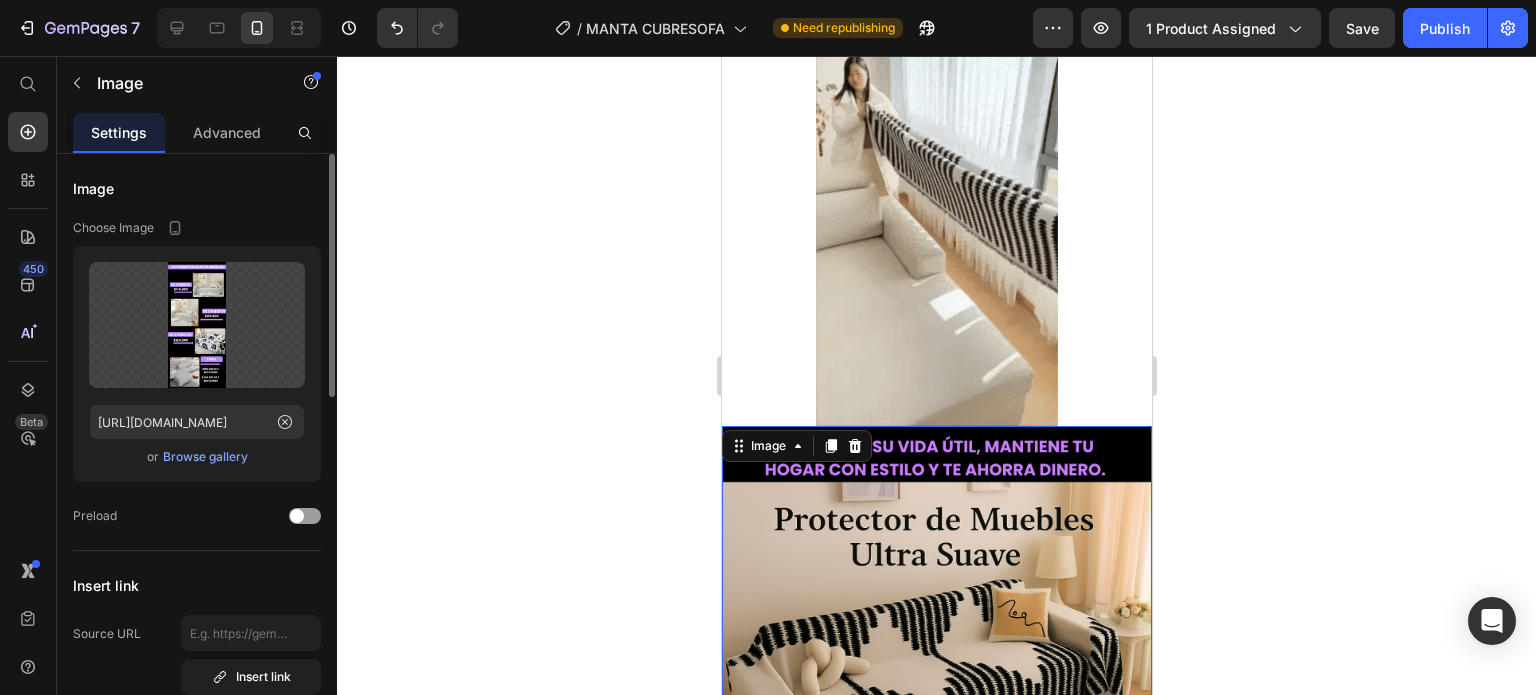 click at bounding box center (936, -471) 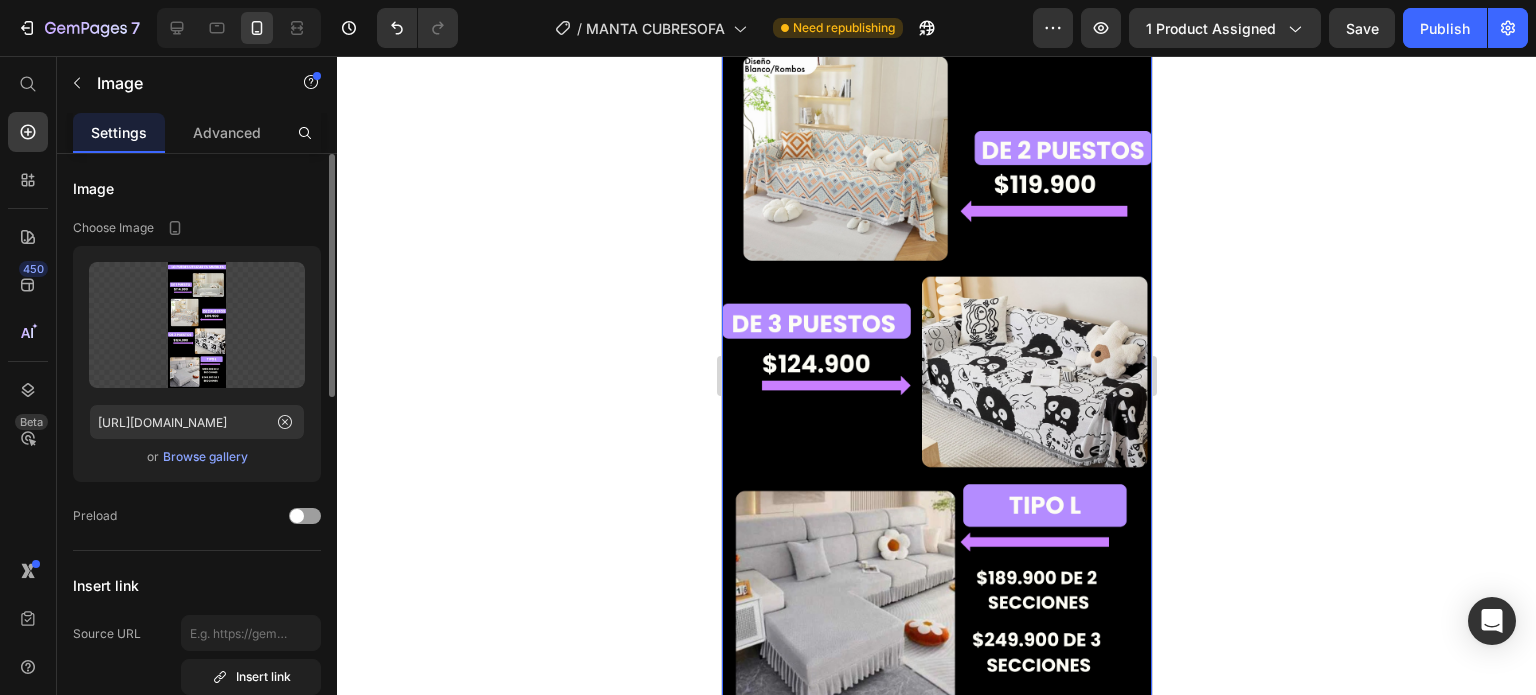 scroll, scrollTop: 1741, scrollLeft: 0, axis: vertical 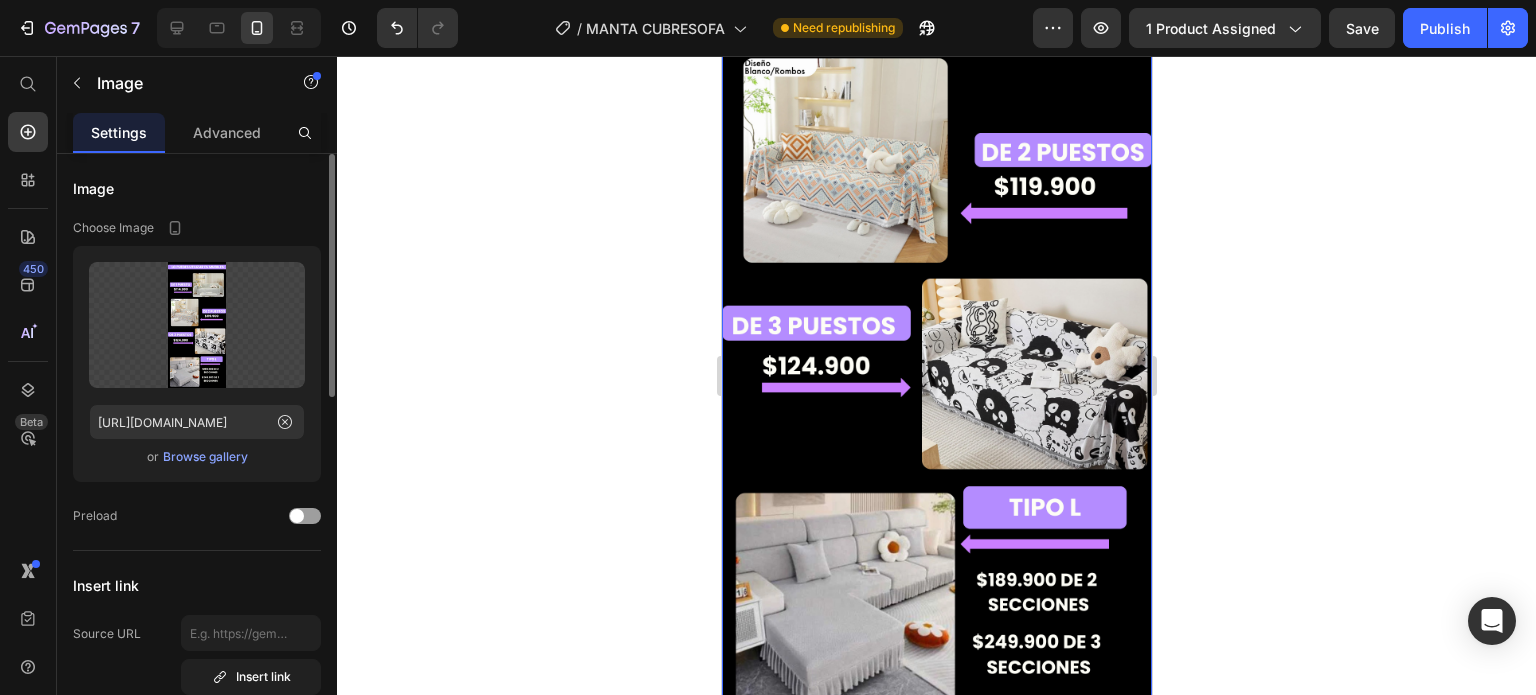 click 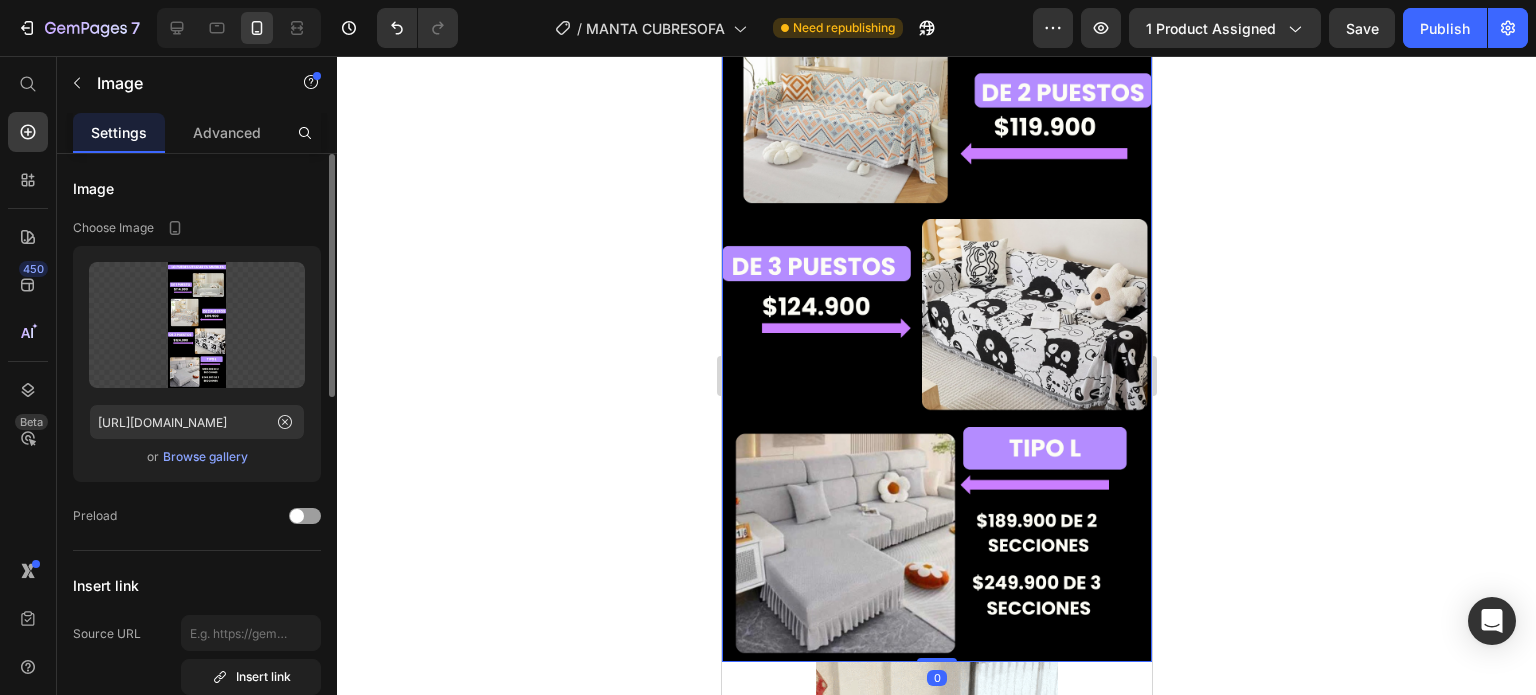 scroll, scrollTop: 2744, scrollLeft: 0, axis: vertical 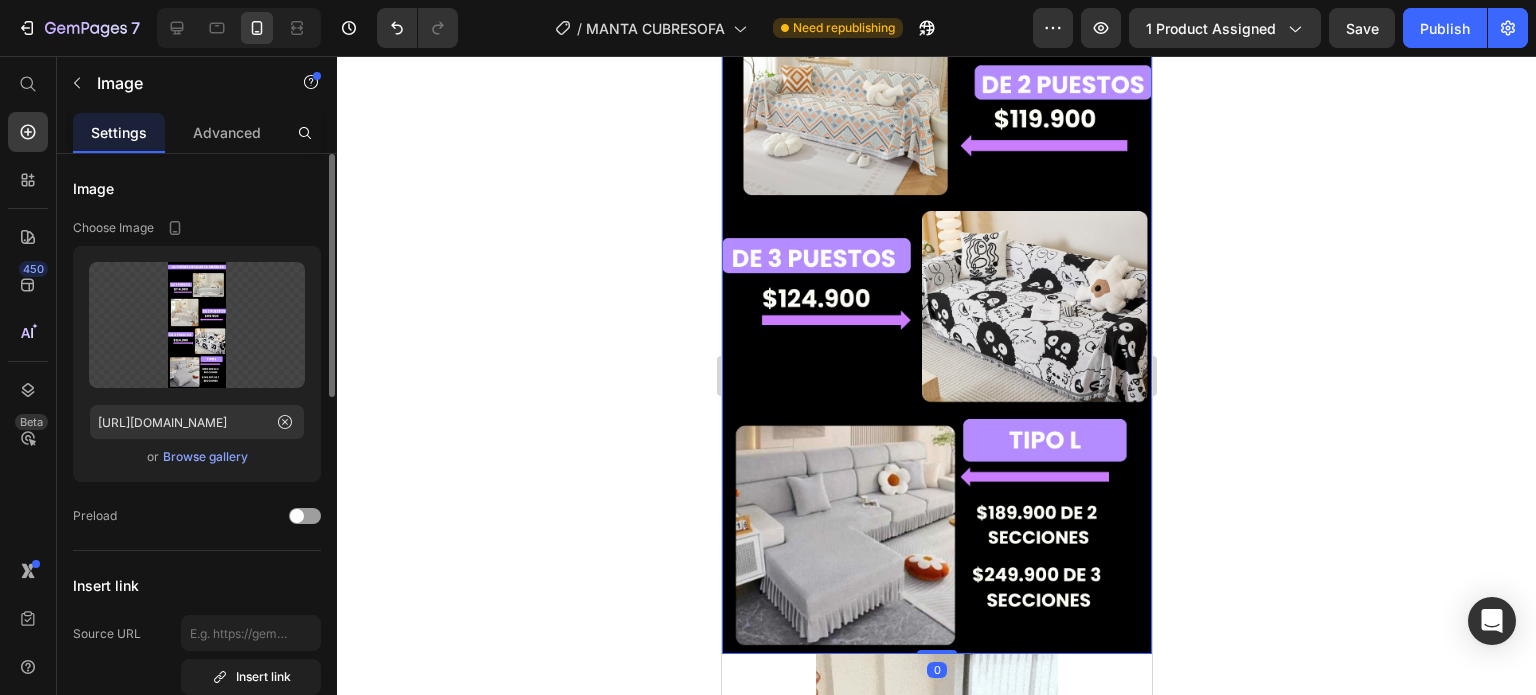 click at bounding box center [936, 186] 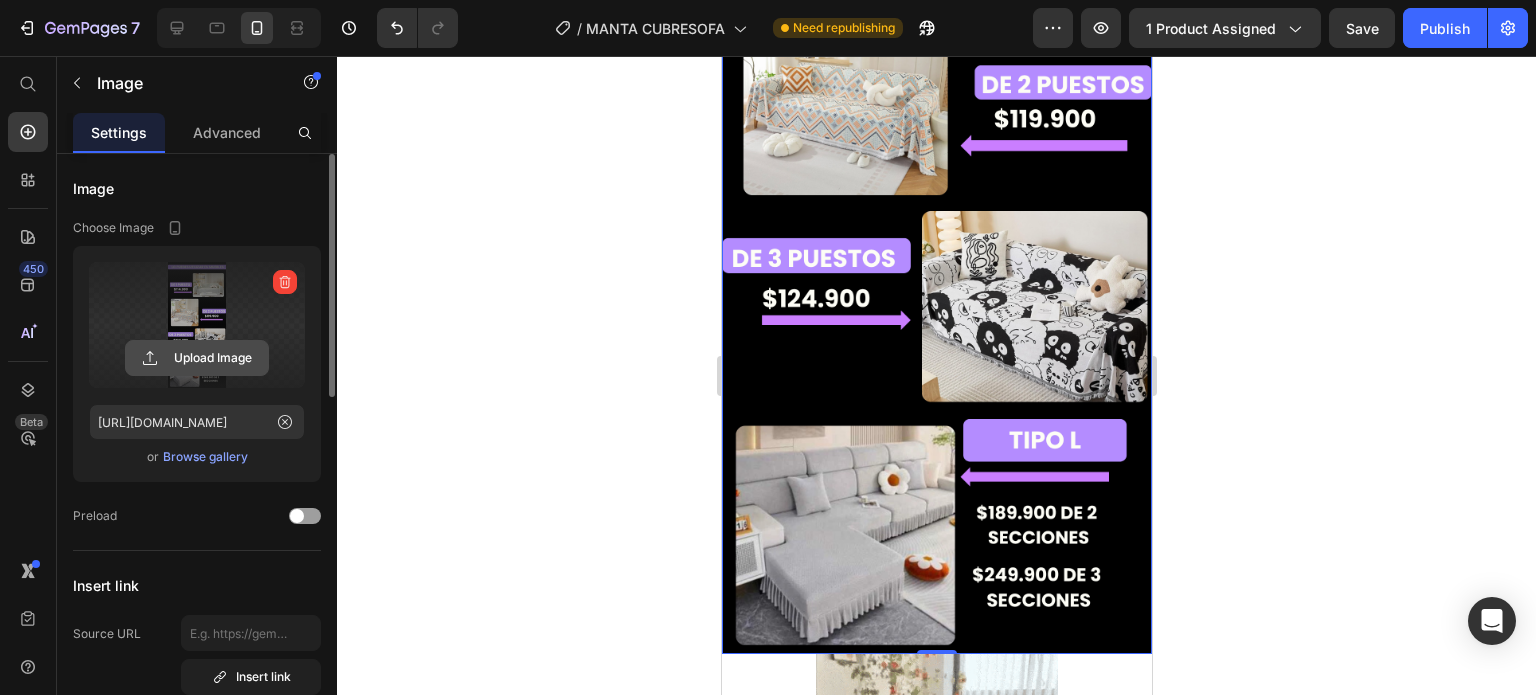 click 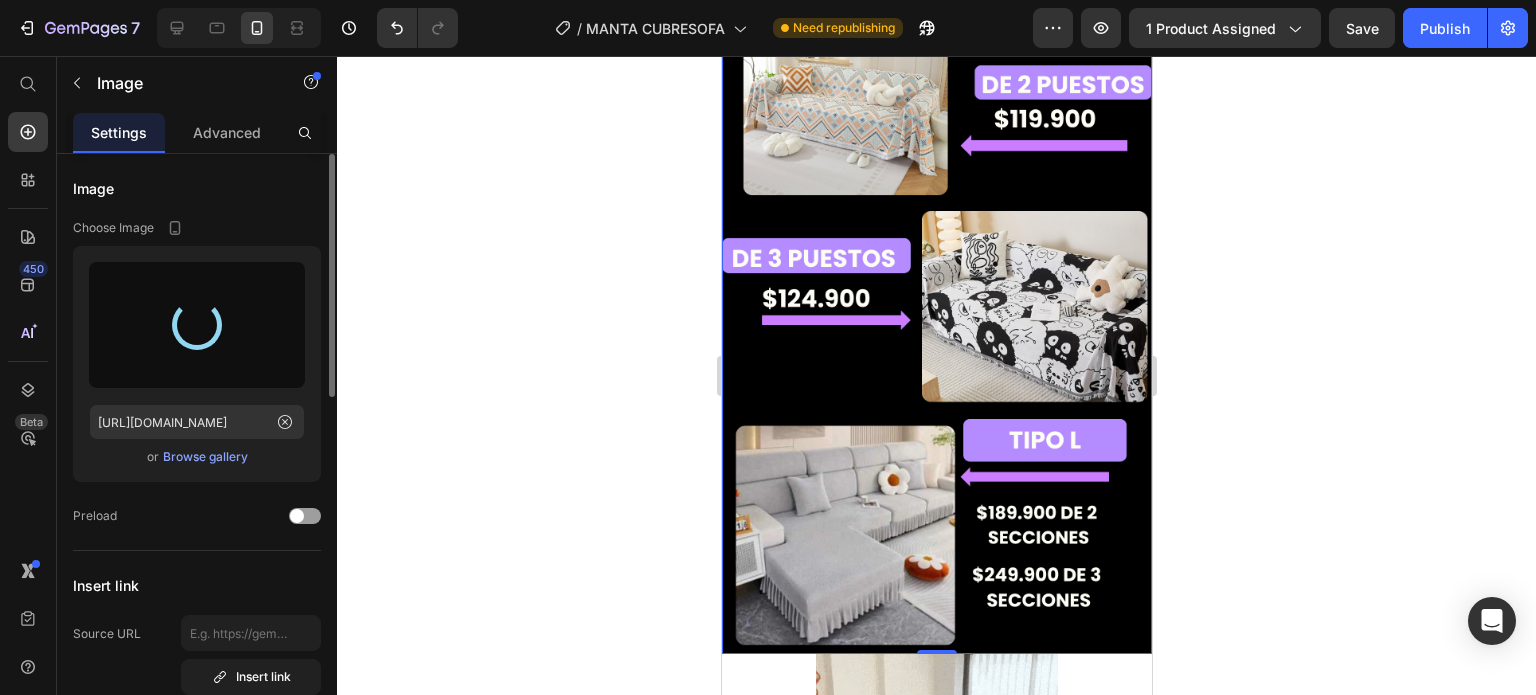 type on "[URL][DOMAIN_NAME]" 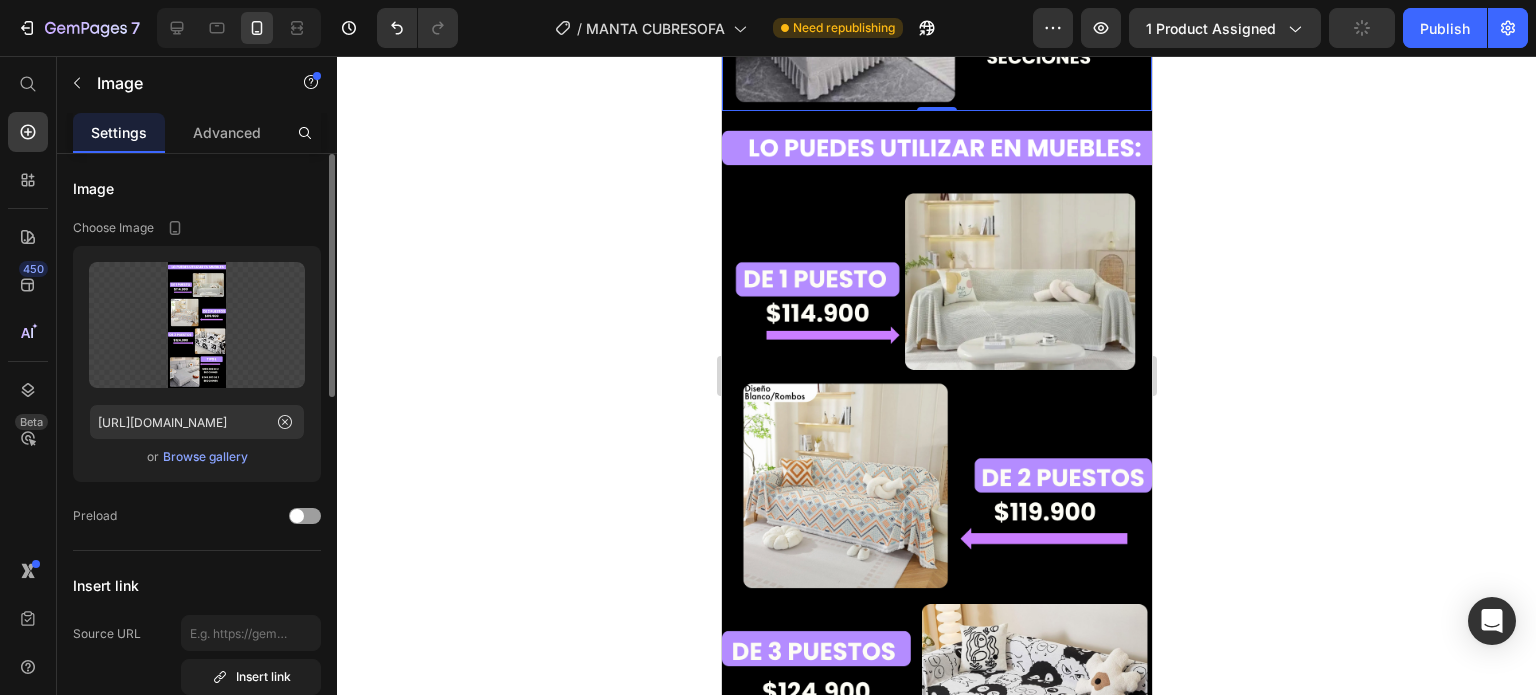 scroll, scrollTop: 1862, scrollLeft: 0, axis: vertical 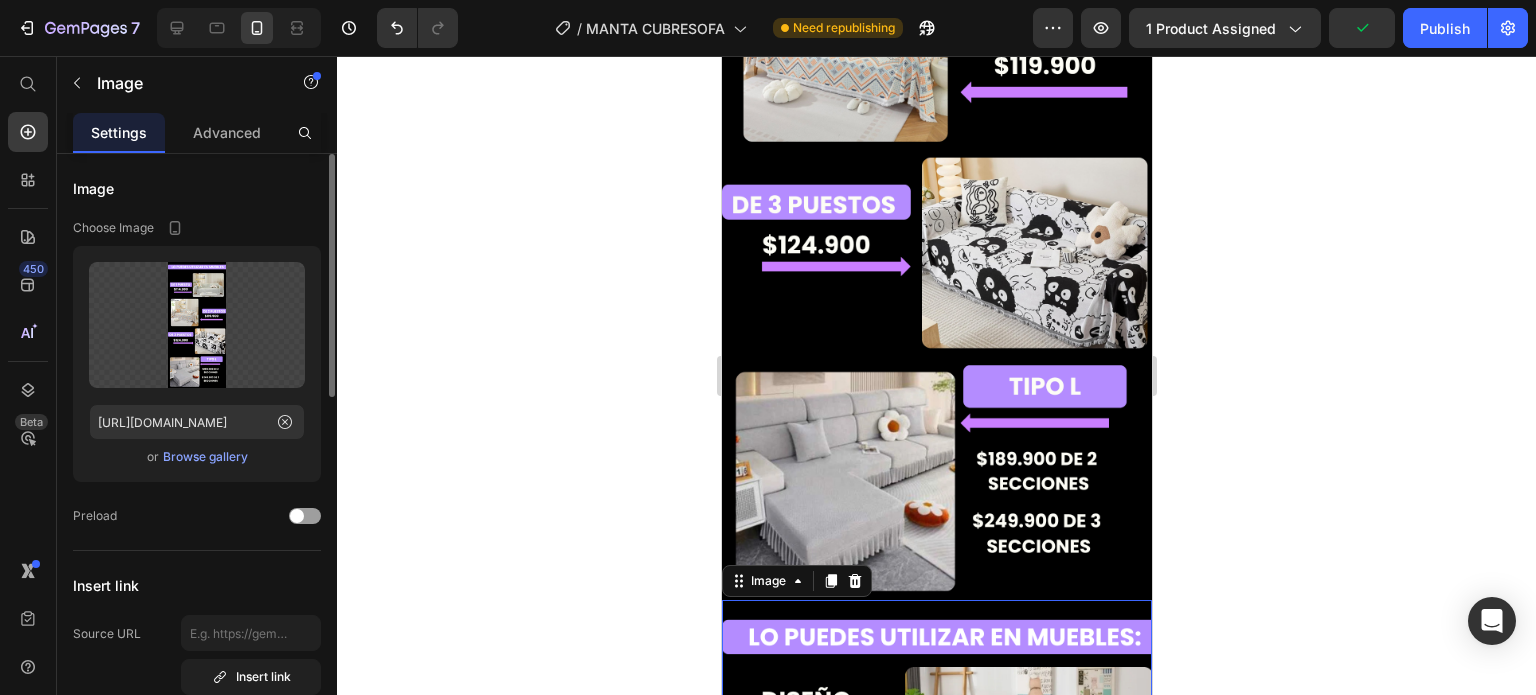 click at bounding box center [936, 1068] 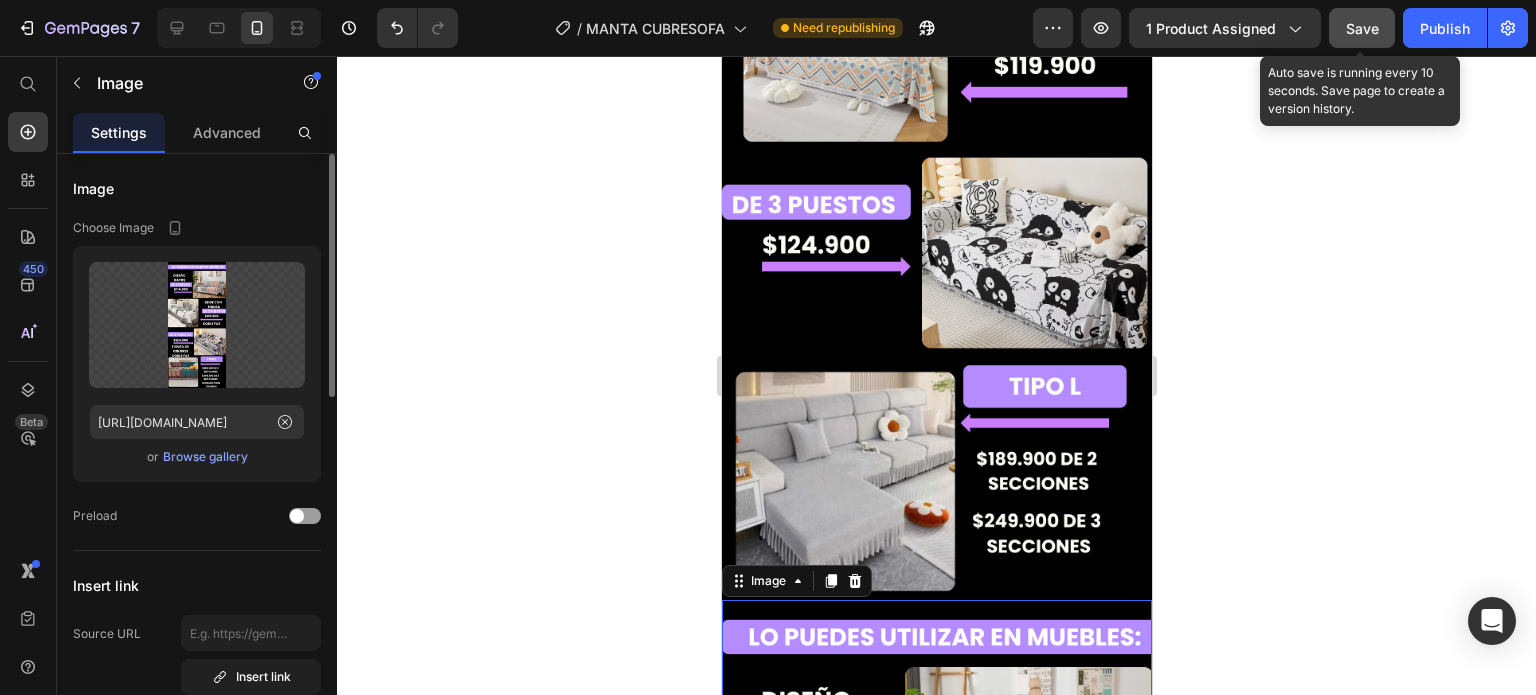 click on "Save" 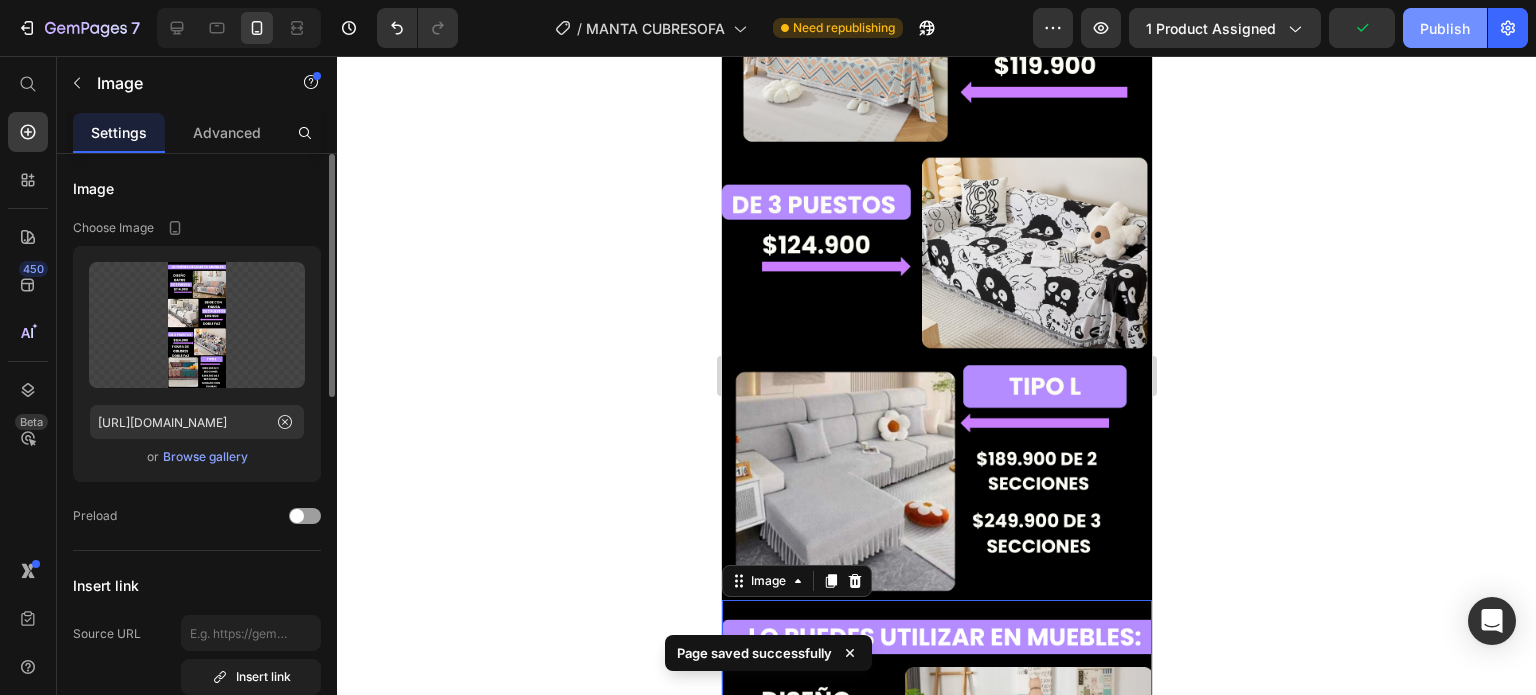 click on "Publish" at bounding box center (1445, 28) 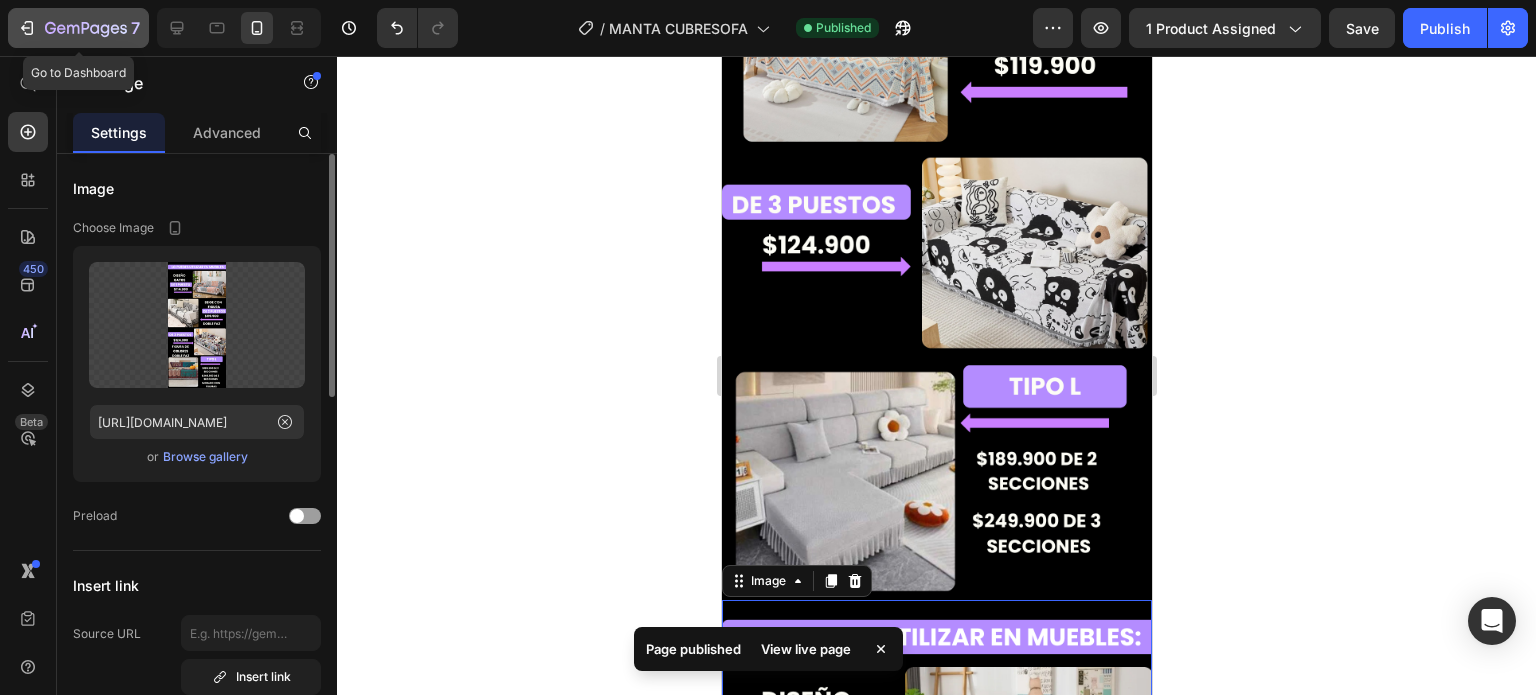 click 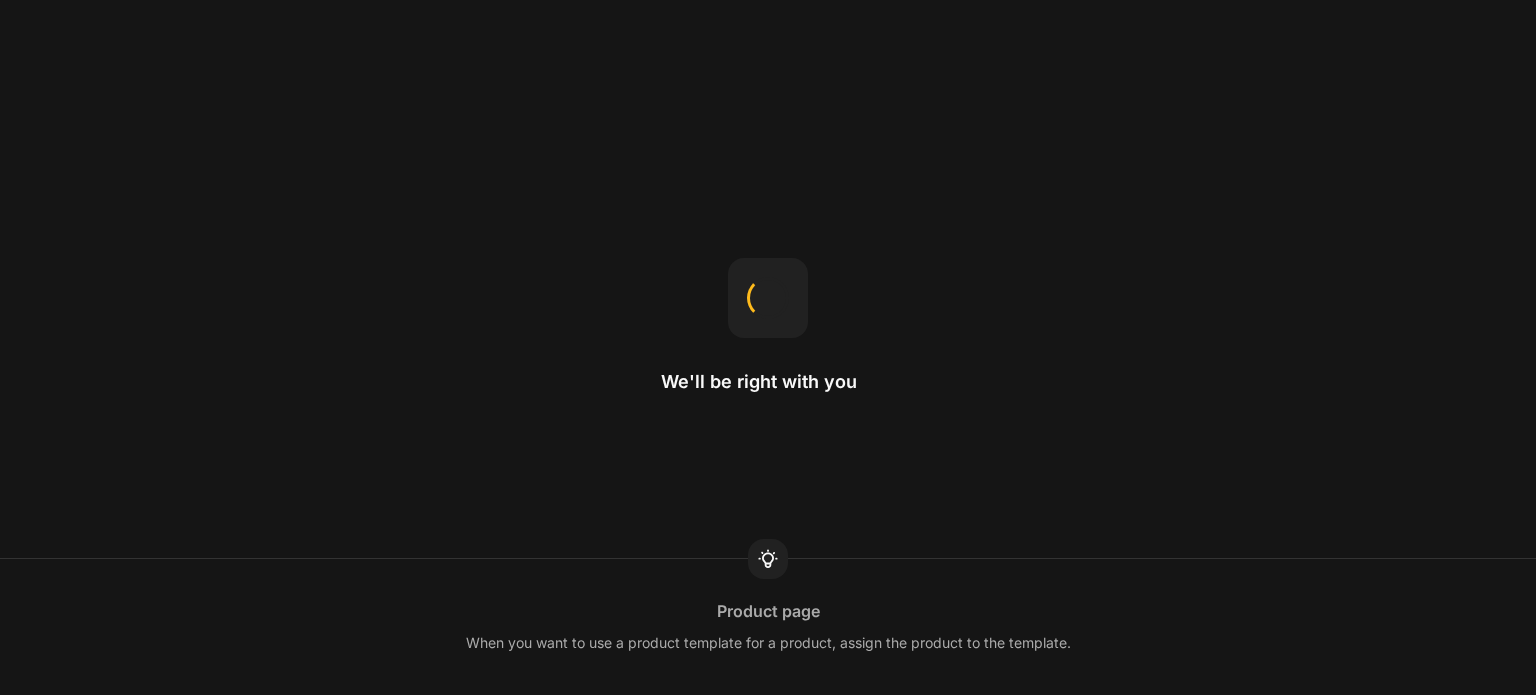 scroll, scrollTop: 0, scrollLeft: 0, axis: both 